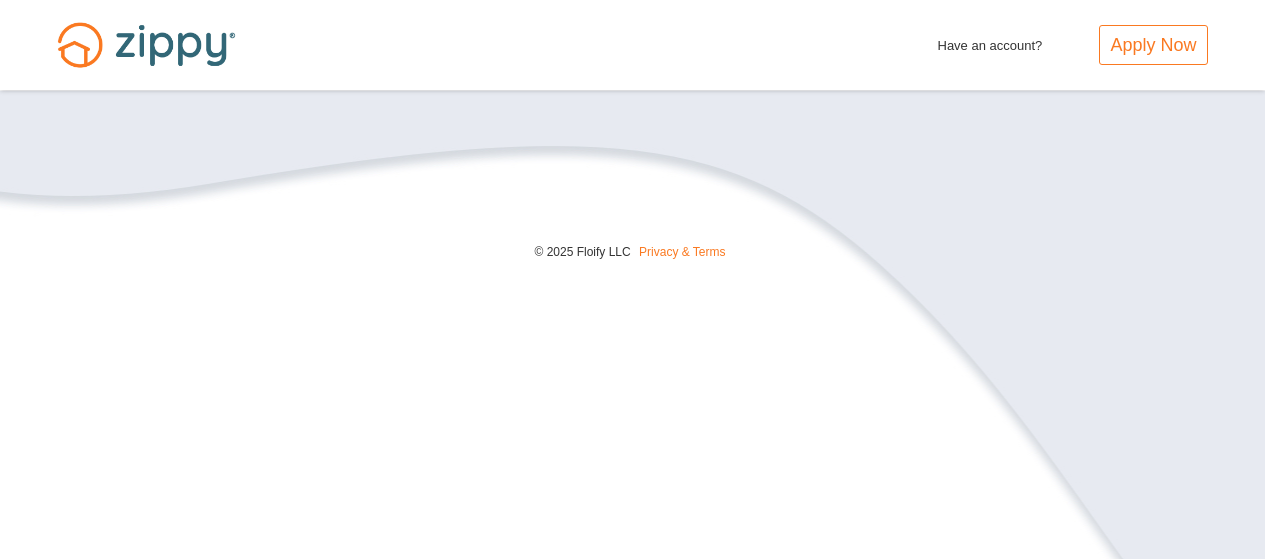 scroll, scrollTop: 0, scrollLeft: 0, axis: both 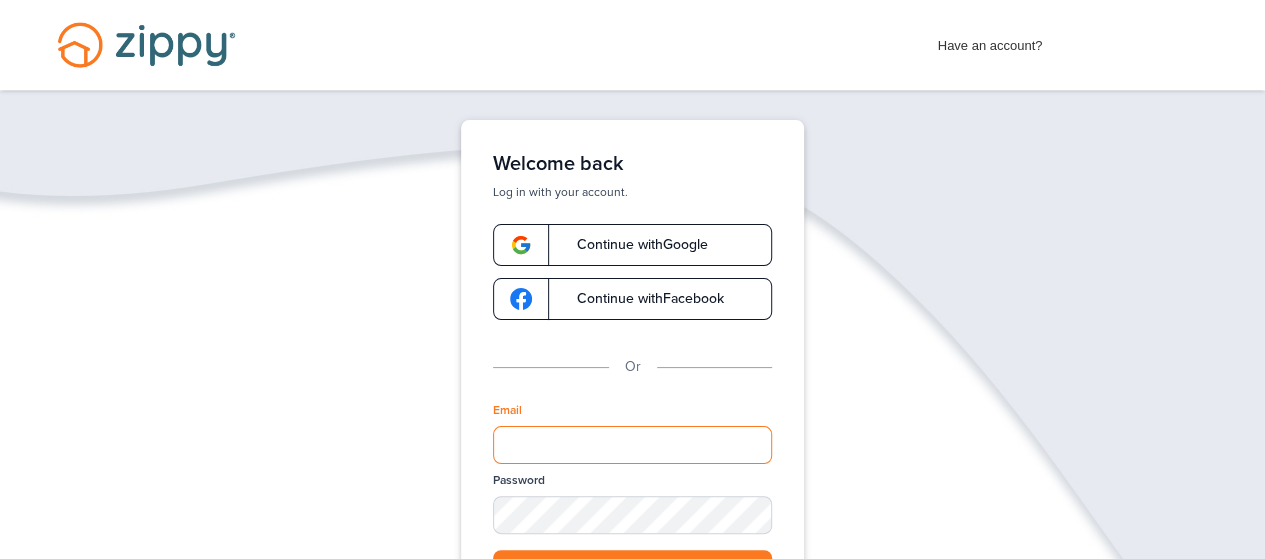click on "Email" at bounding box center [632, 445] 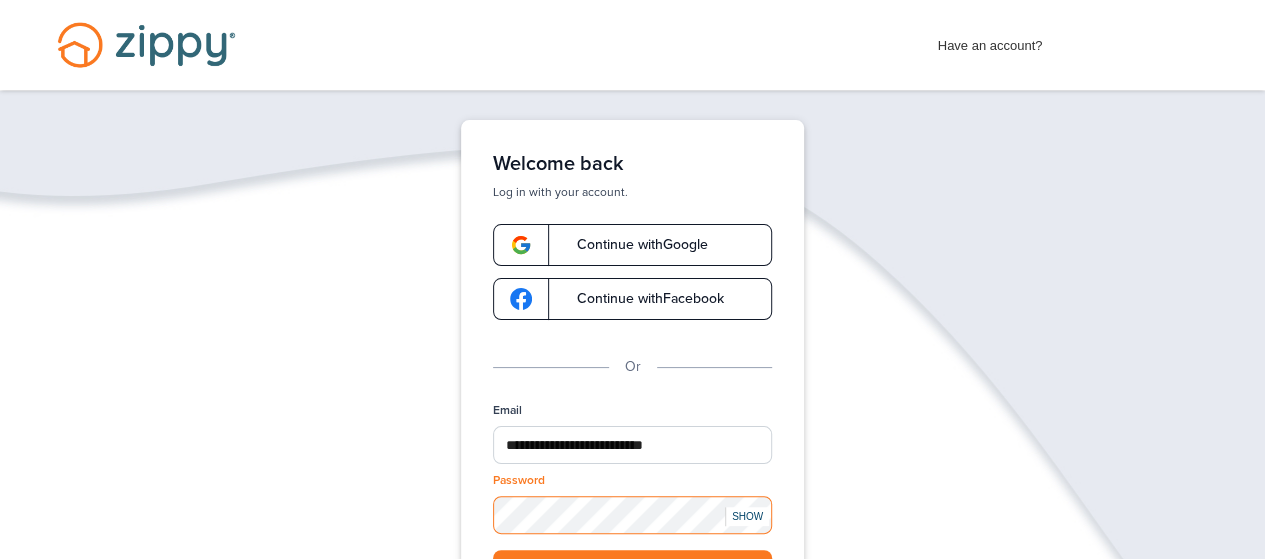 click on "Log in" at bounding box center [632, 570] 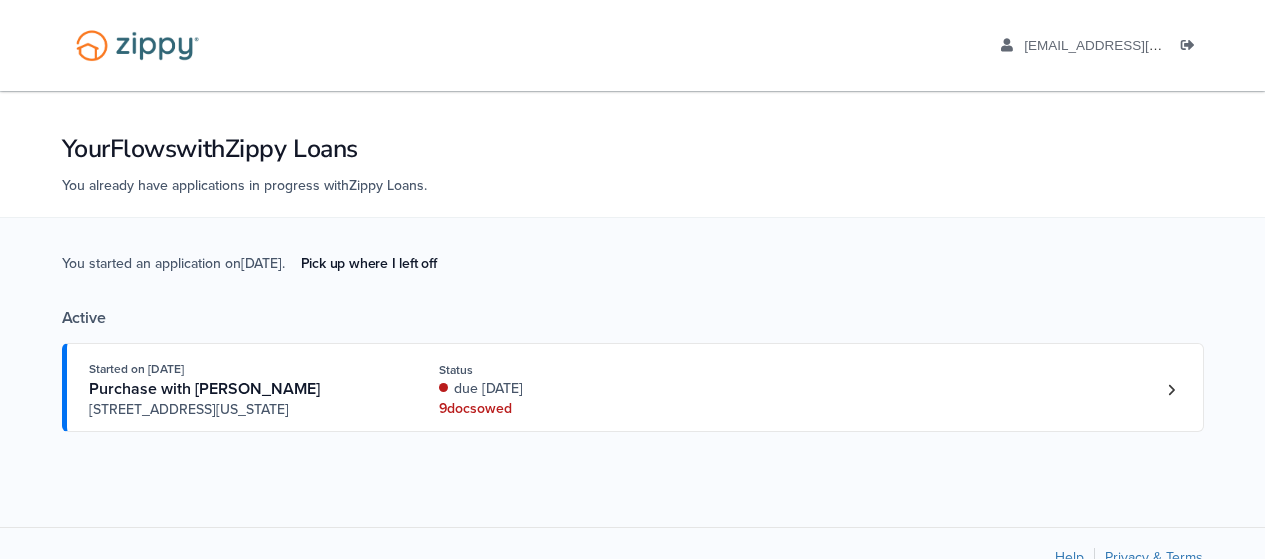 scroll, scrollTop: 0, scrollLeft: 0, axis: both 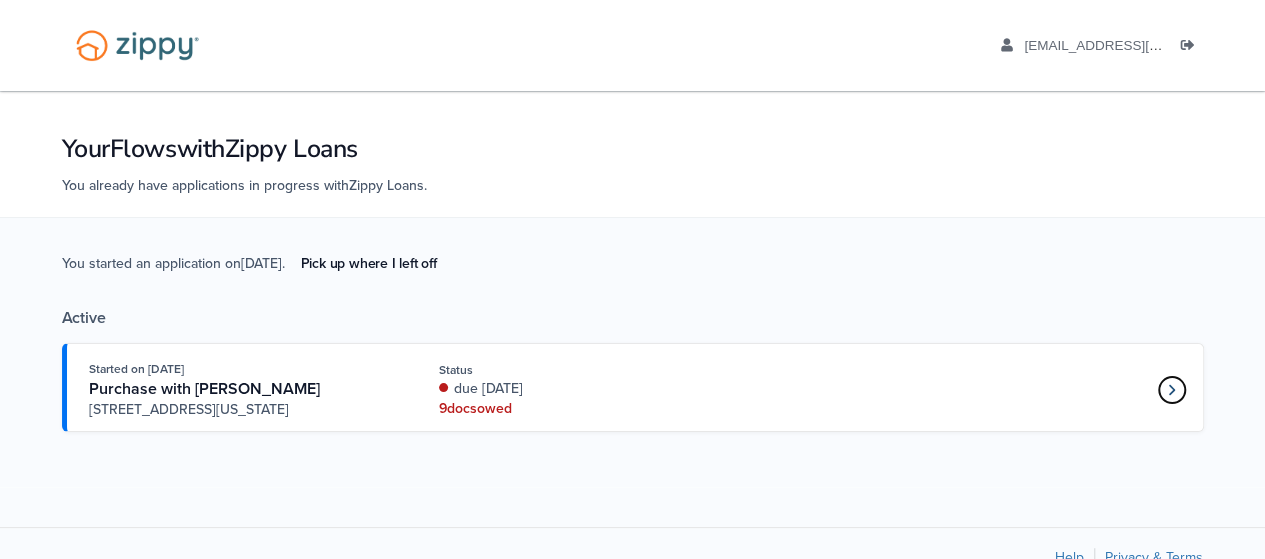 click at bounding box center [1172, 390] 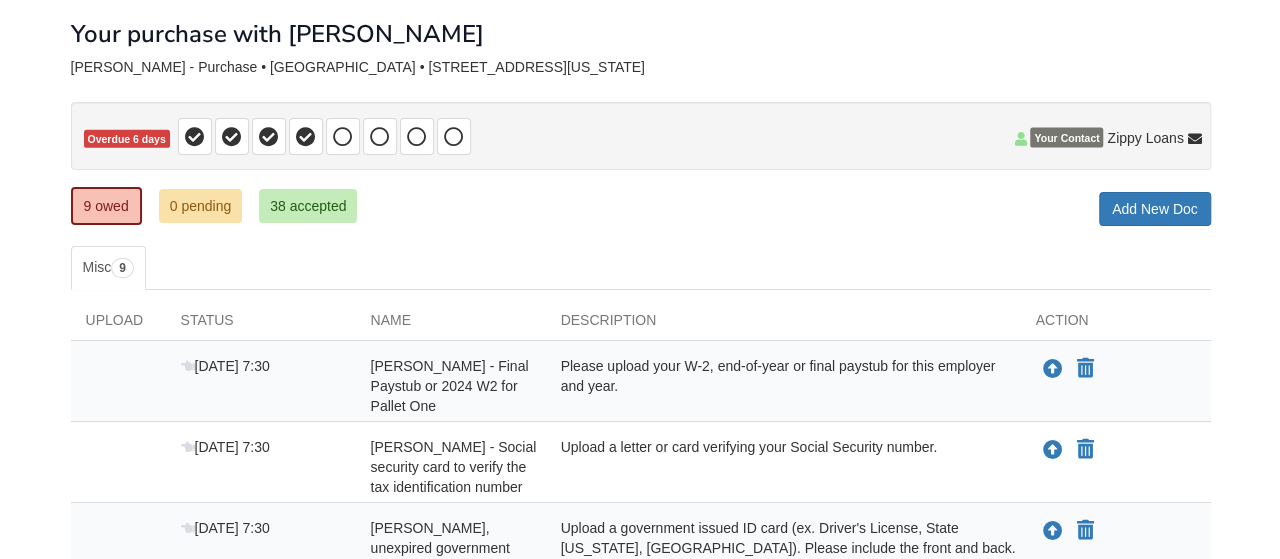 scroll, scrollTop: 200, scrollLeft: 0, axis: vertical 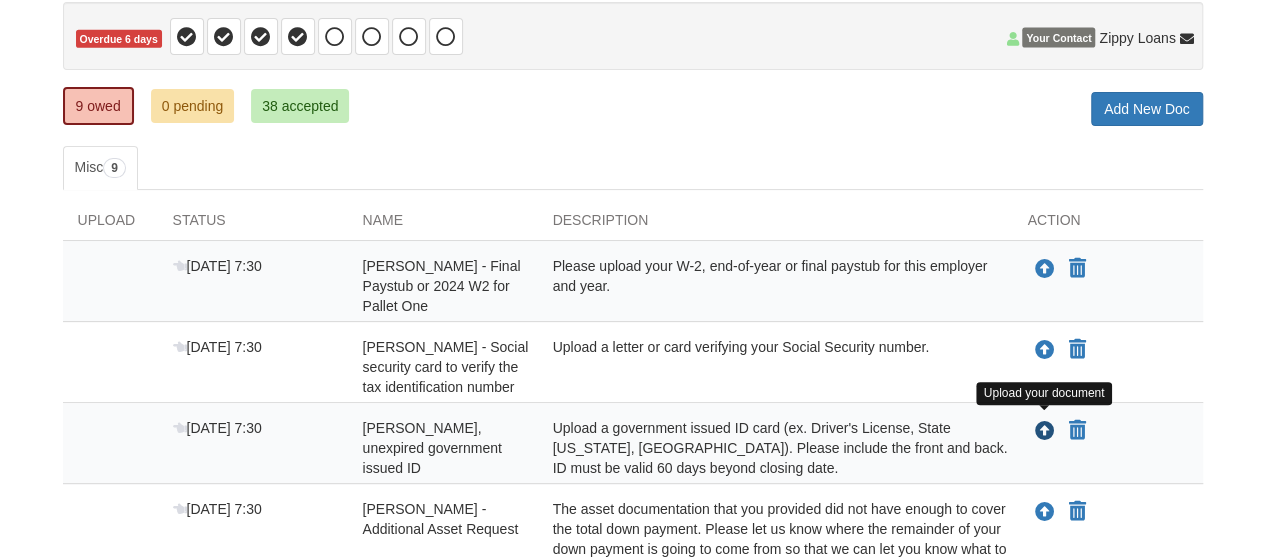 click at bounding box center (1045, 432) 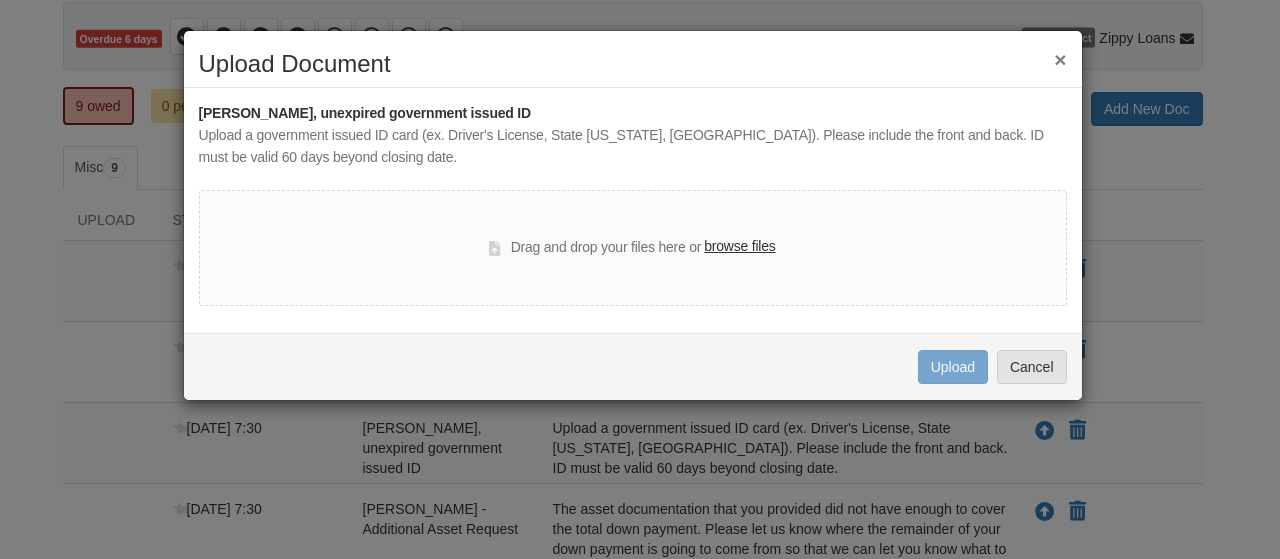 click on "browse files" at bounding box center [739, 247] 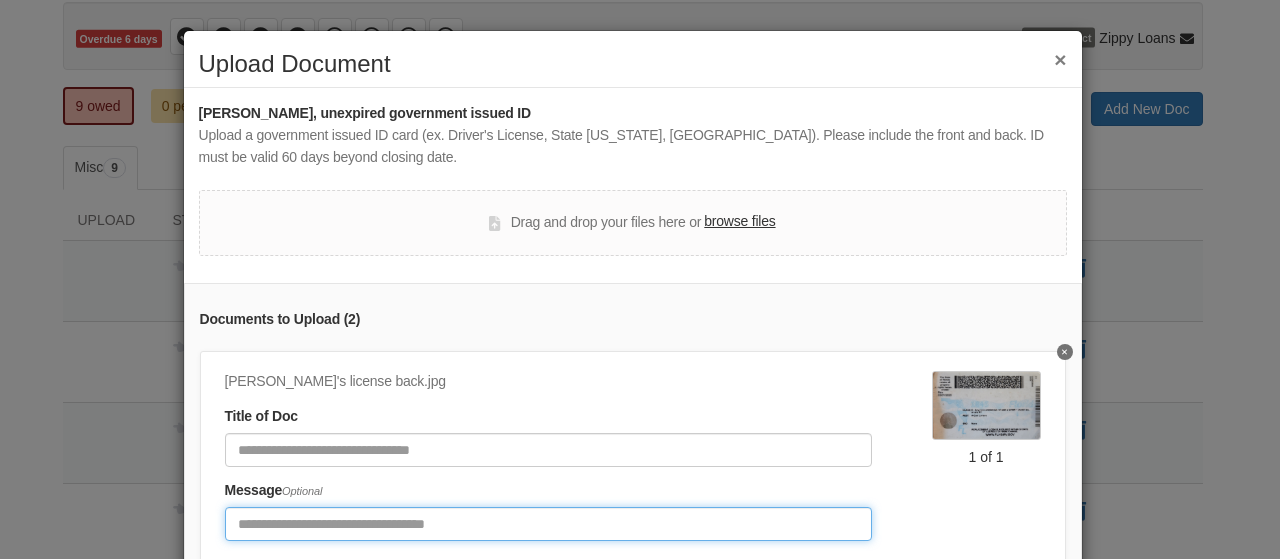 click at bounding box center [548, 524] 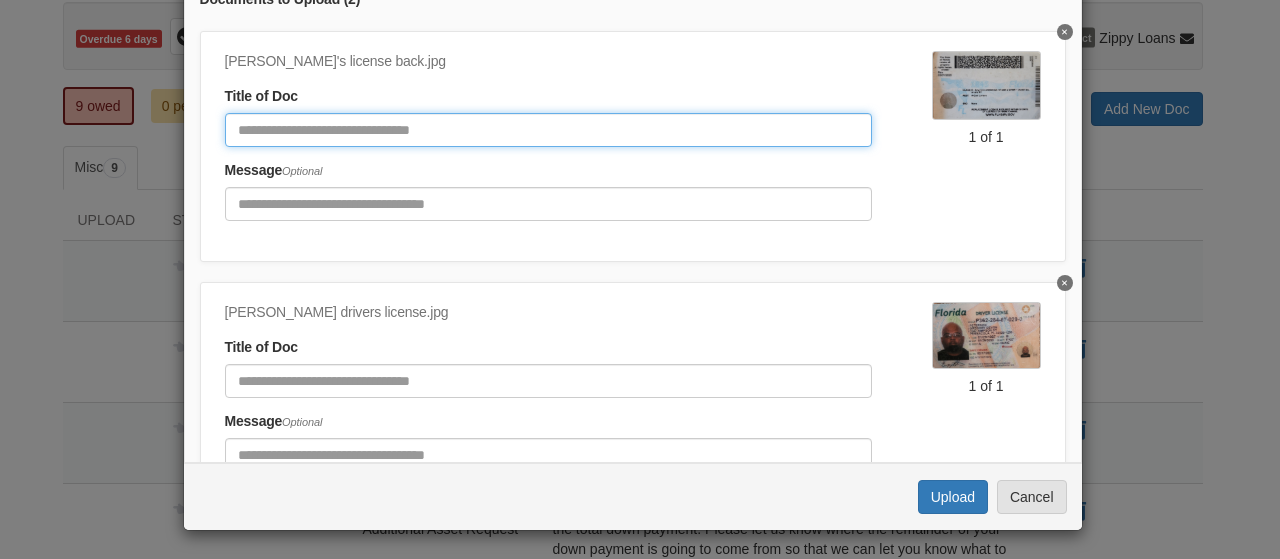 click 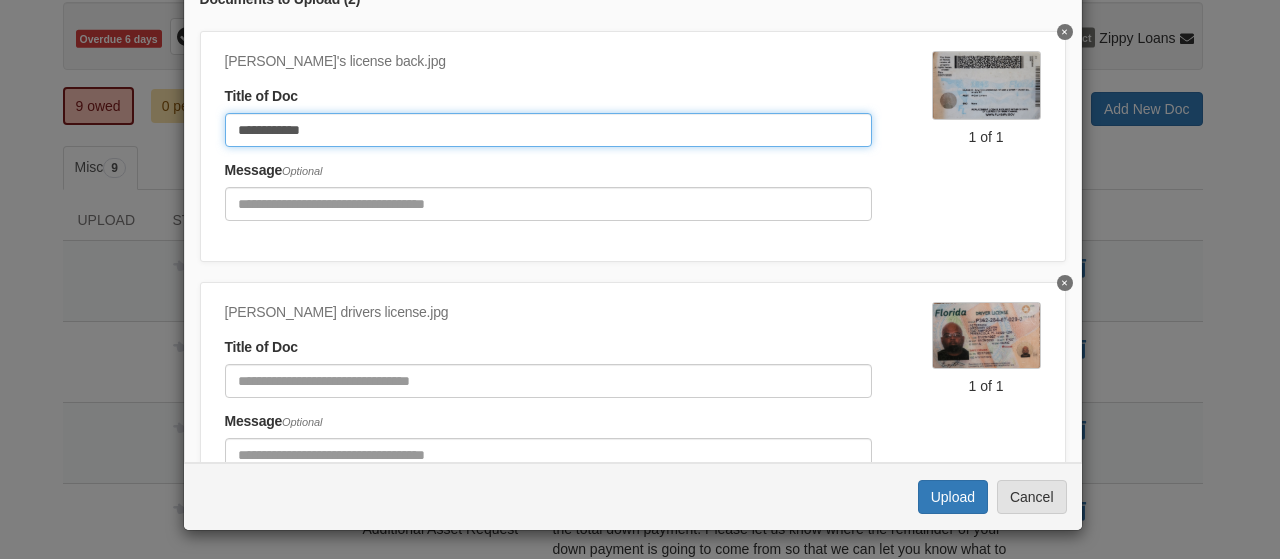 type on "**********" 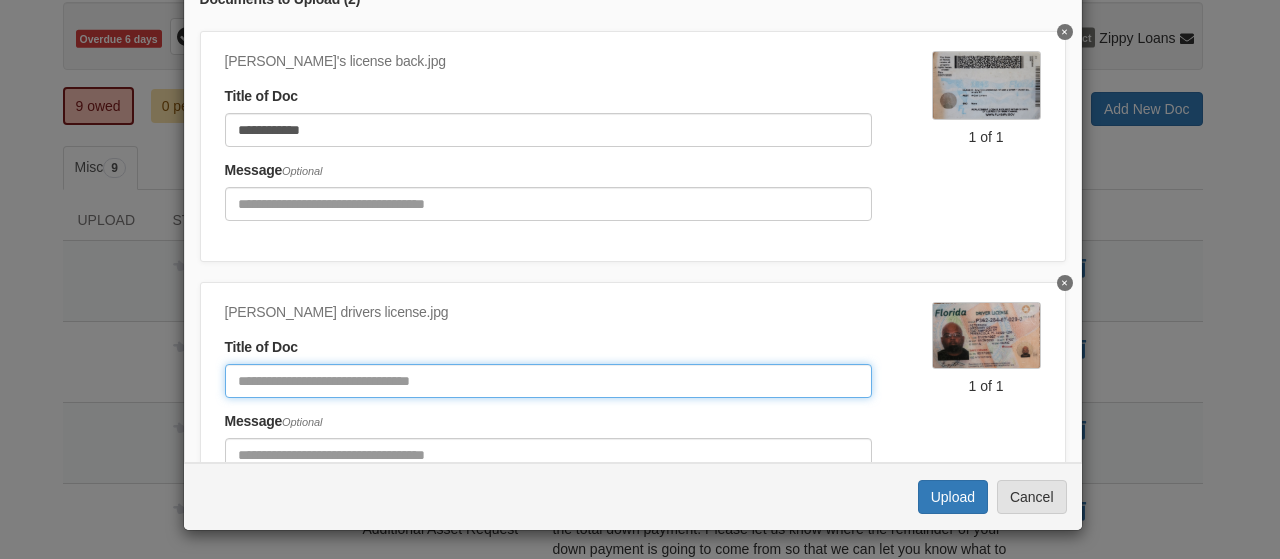 drag, startPoint x: 365, startPoint y: 383, endPoint x: 402, endPoint y: 377, distance: 37.48333 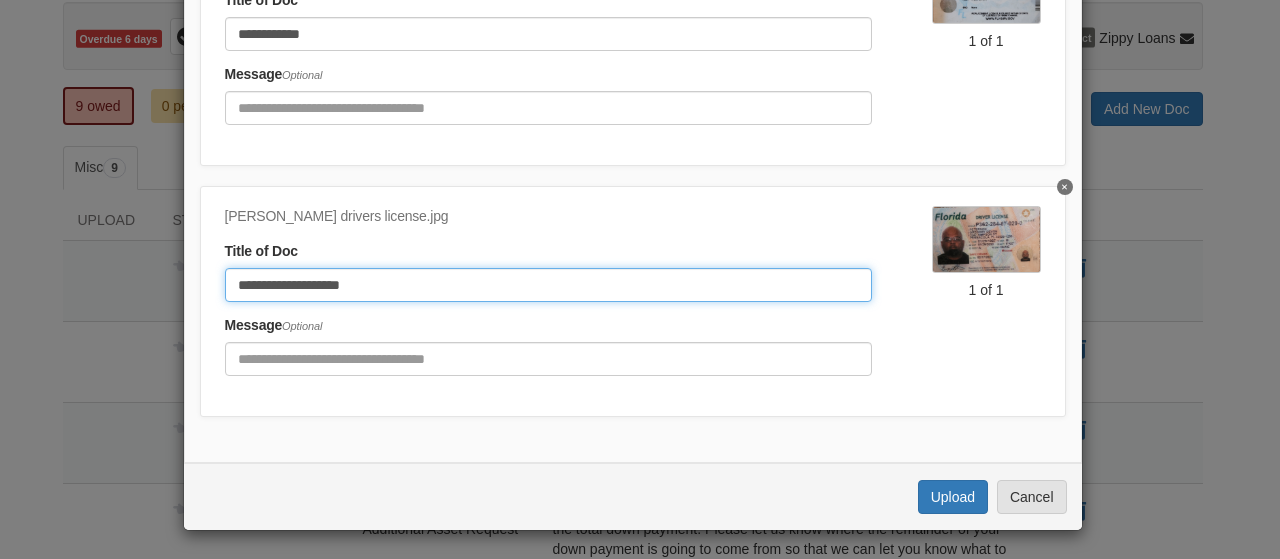 scroll, scrollTop: 109, scrollLeft: 0, axis: vertical 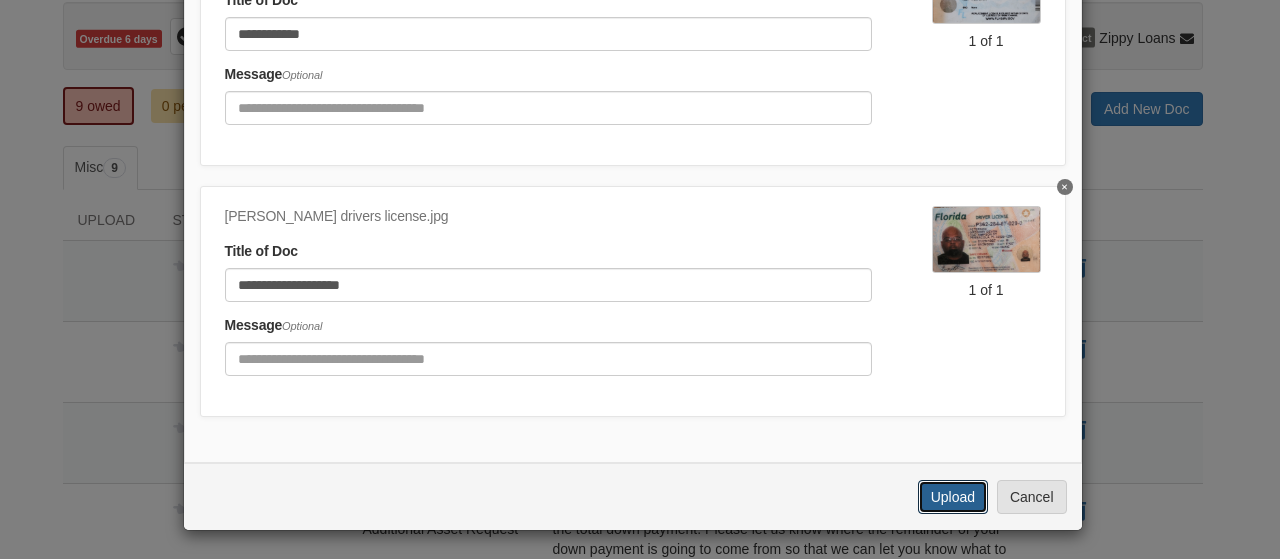 click on "Upload" at bounding box center (953, 497) 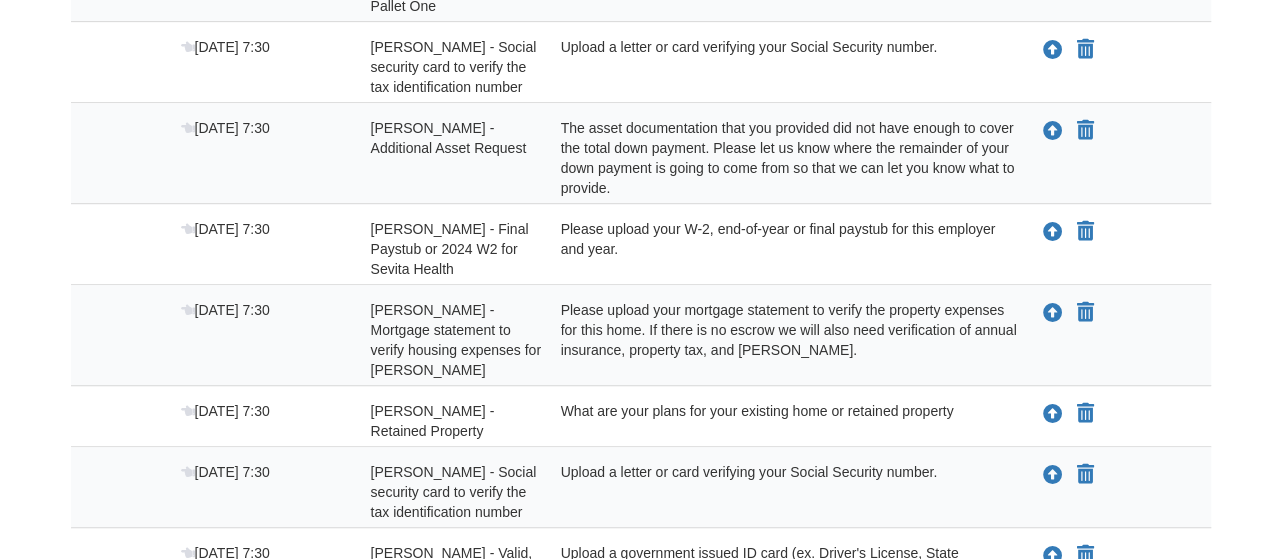 scroll, scrollTop: 600, scrollLeft: 0, axis: vertical 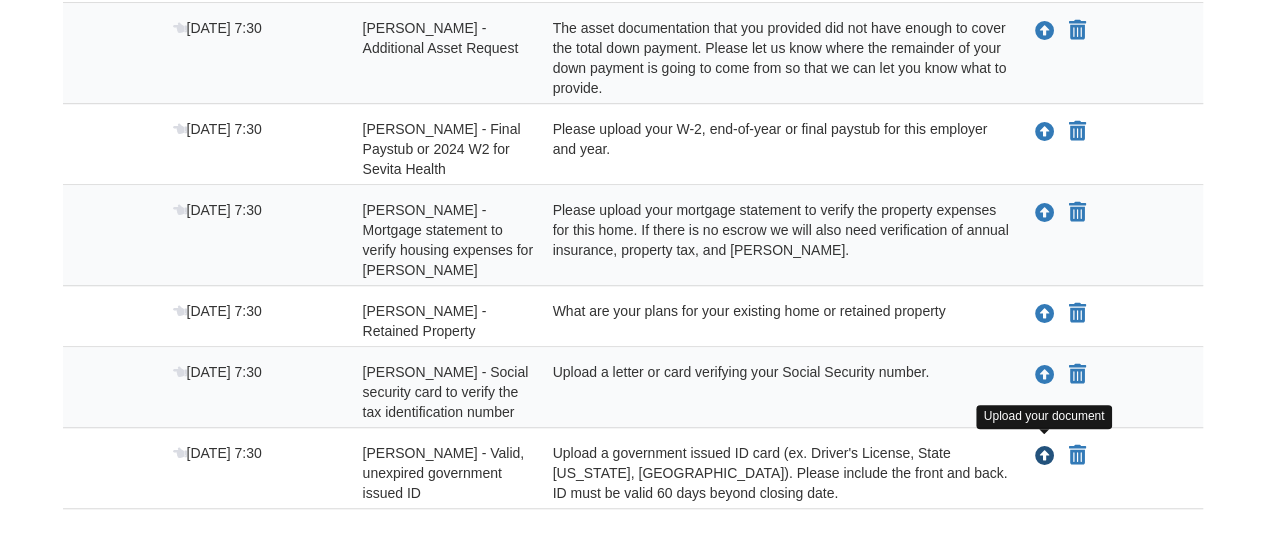 click at bounding box center [1045, 457] 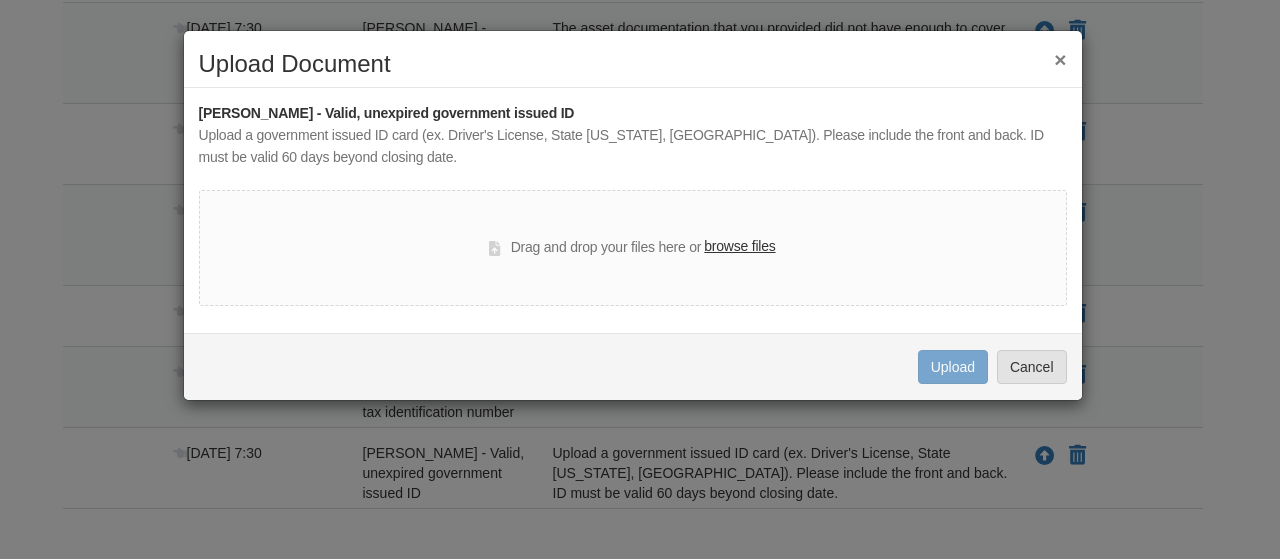 click on "browse files" at bounding box center (739, 247) 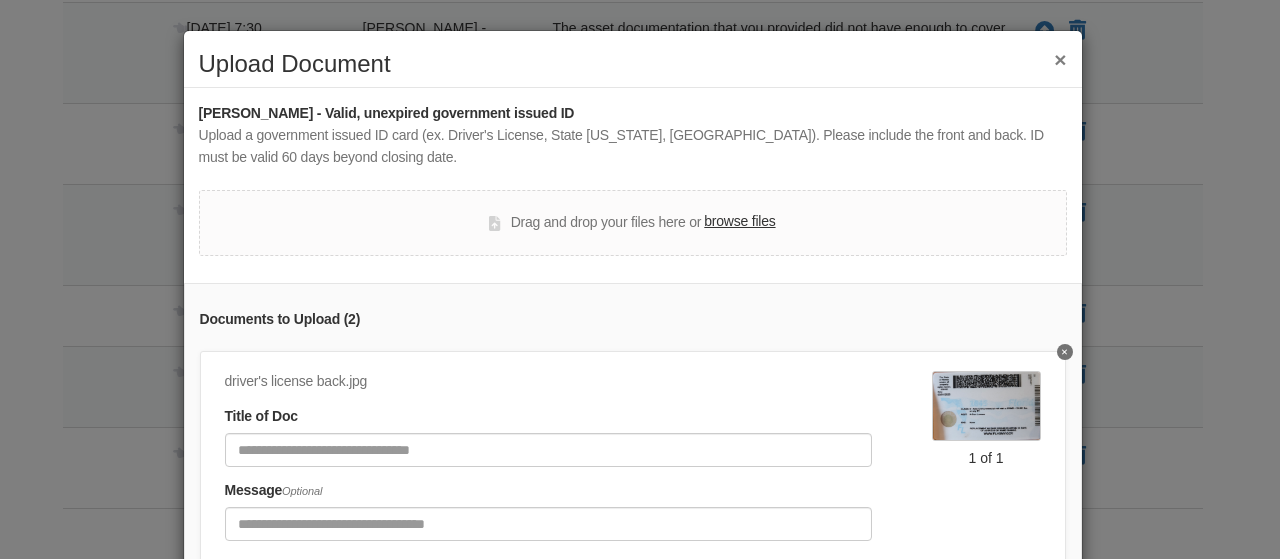 scroll, scrollTop: 300, scrollLeft: 0, axis: vertical 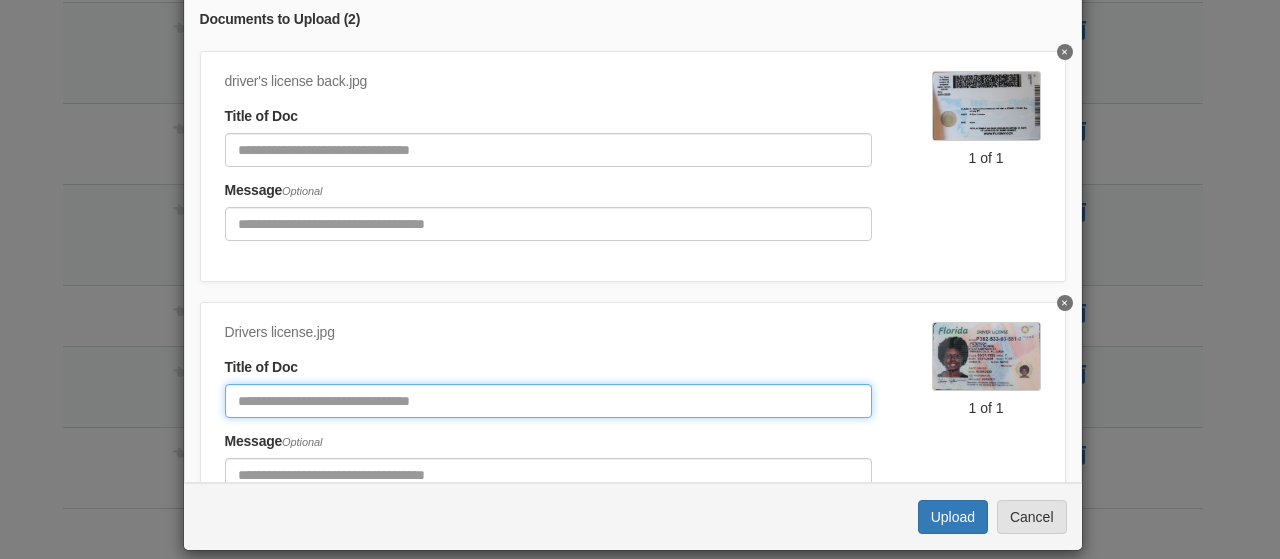 drag, startPoint x: 334, startPoint y: 398, endPoint x: 432, endPoint y: 353, distance: 107.837845 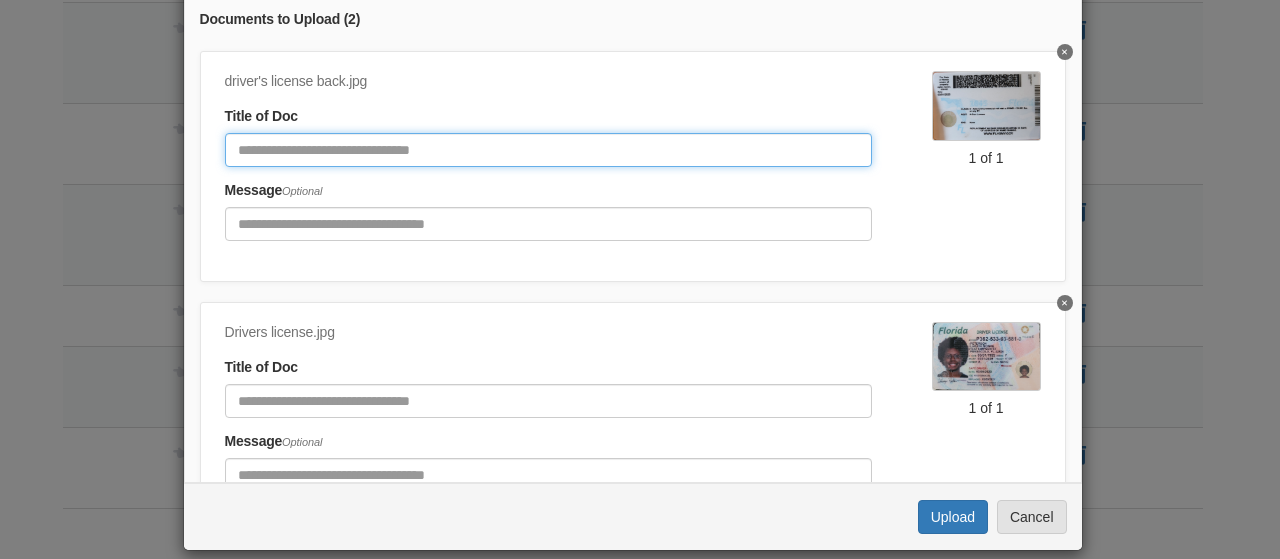 click 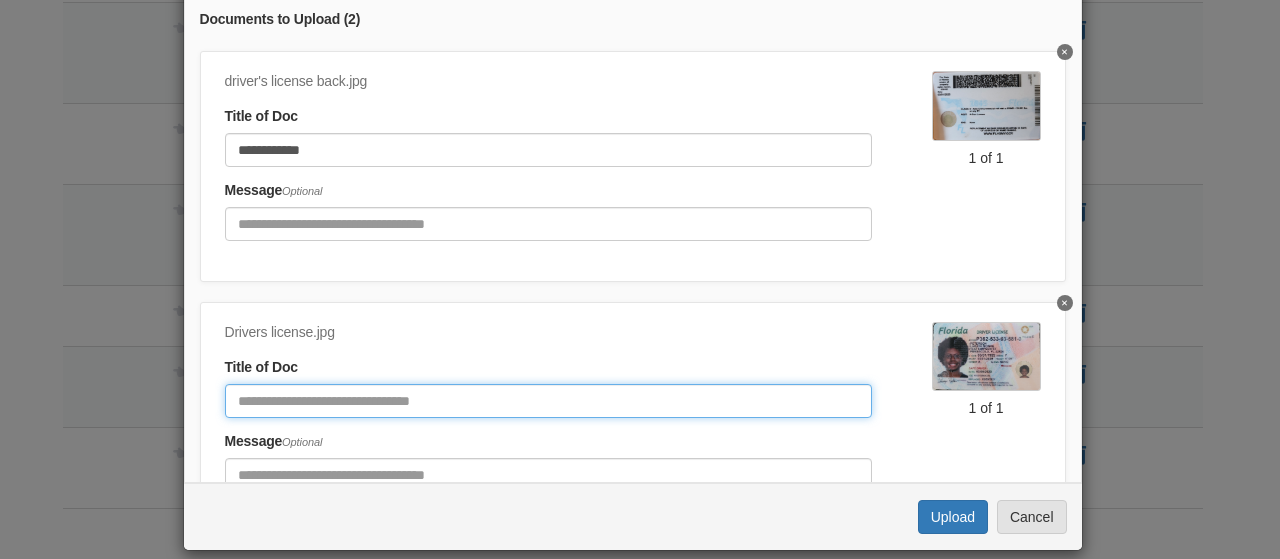 click 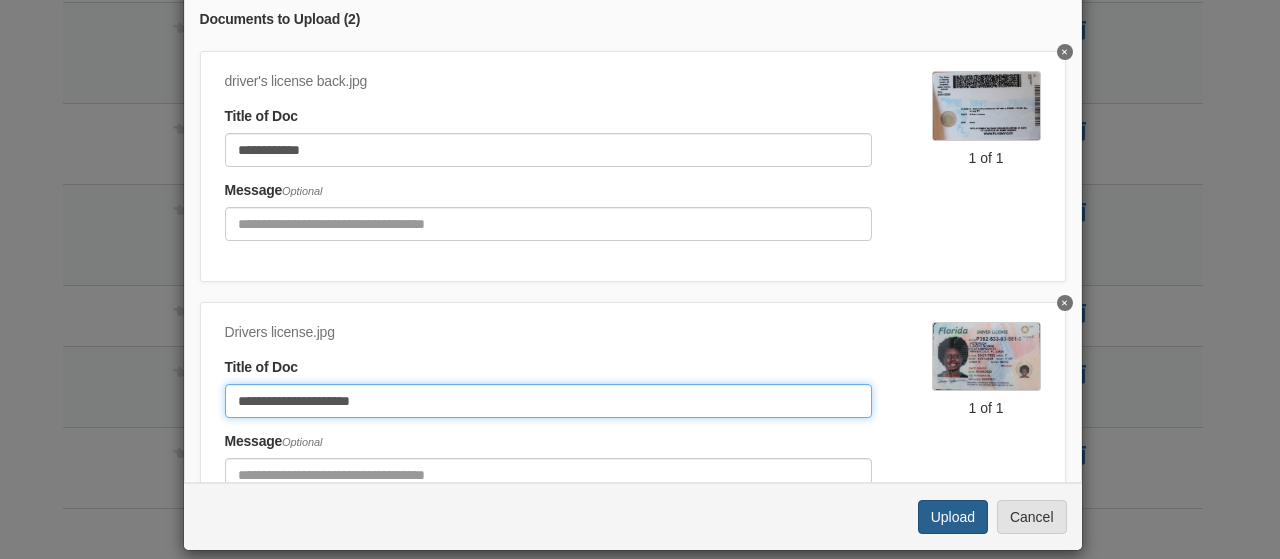 type on "**********" 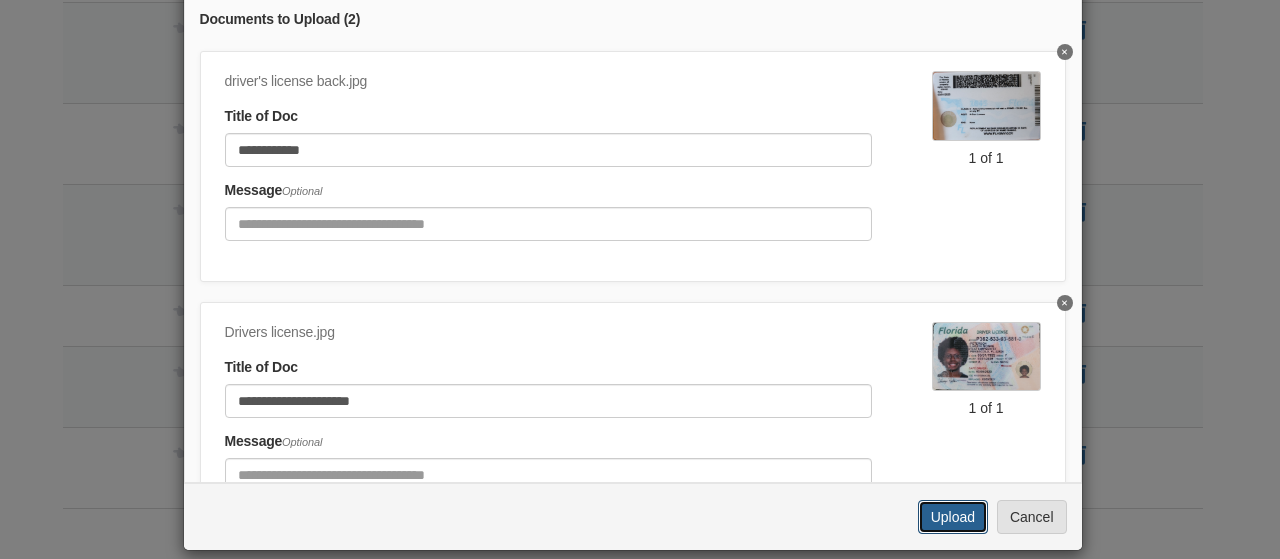 click on "Upload" at bounding box center [953, 517] 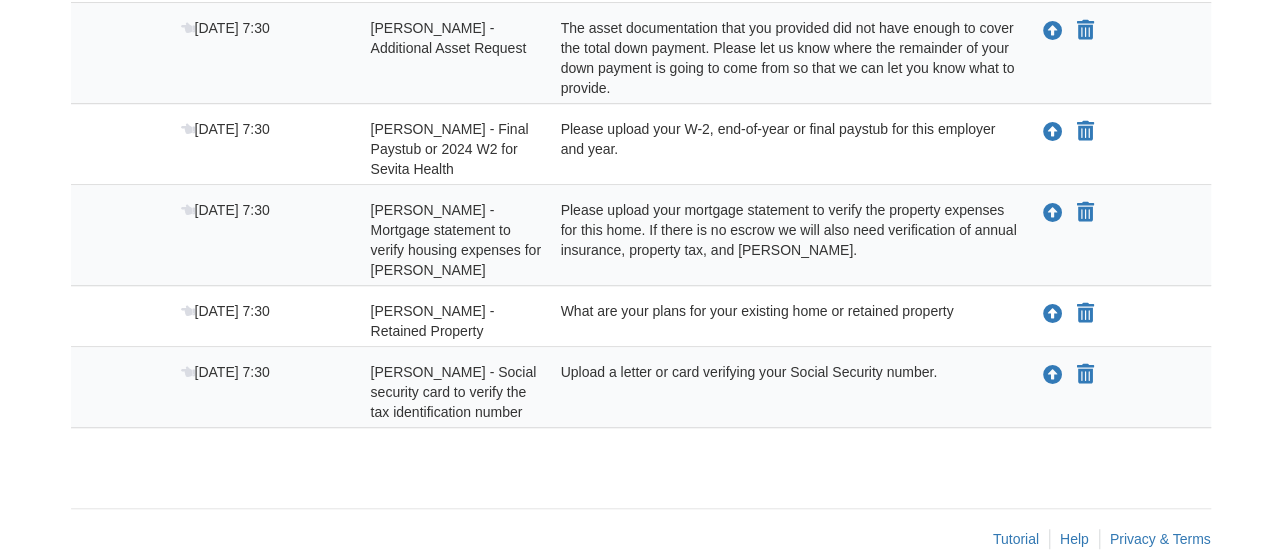 scroll, scrollTop: 600, scrollLeft: 0, axis: vertical 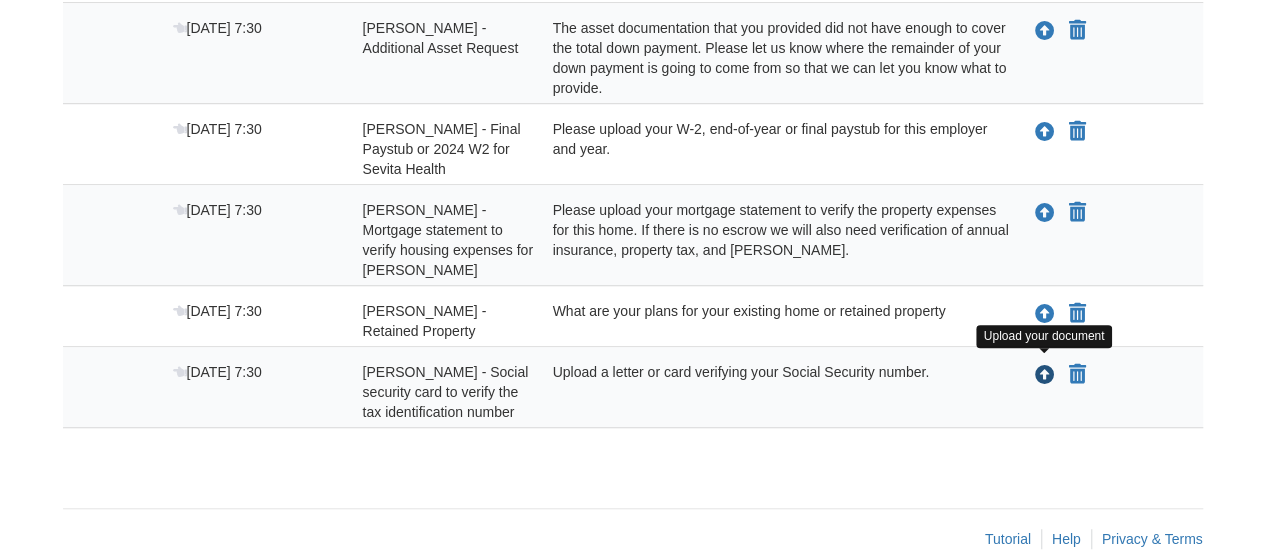 click at bounding box center [1045, 376] 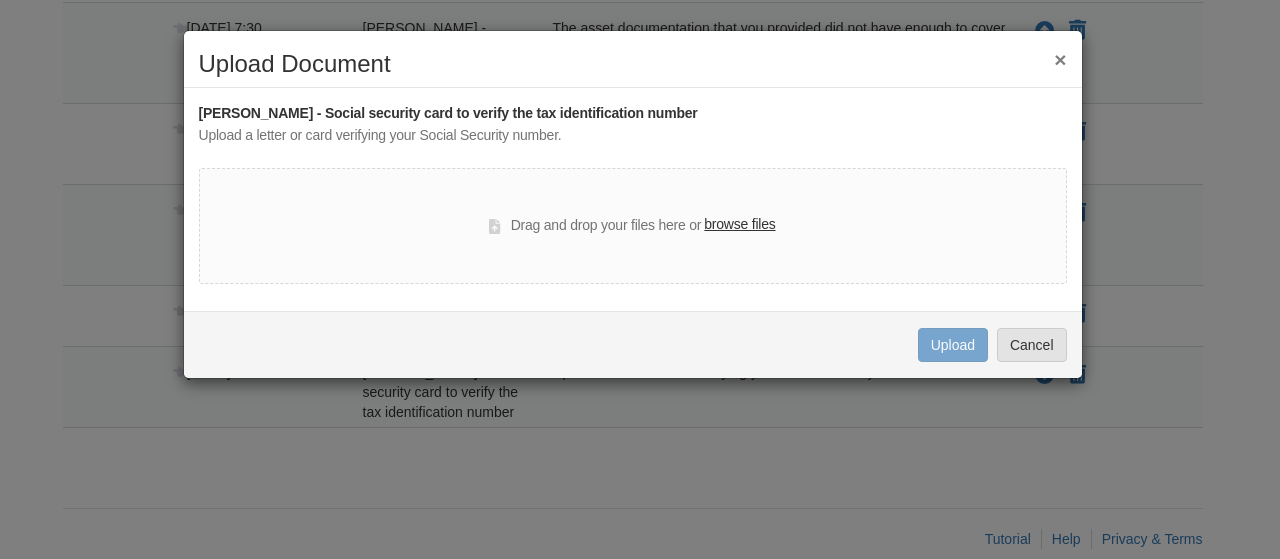 click on "browse files" at bounding box center (739, 225) 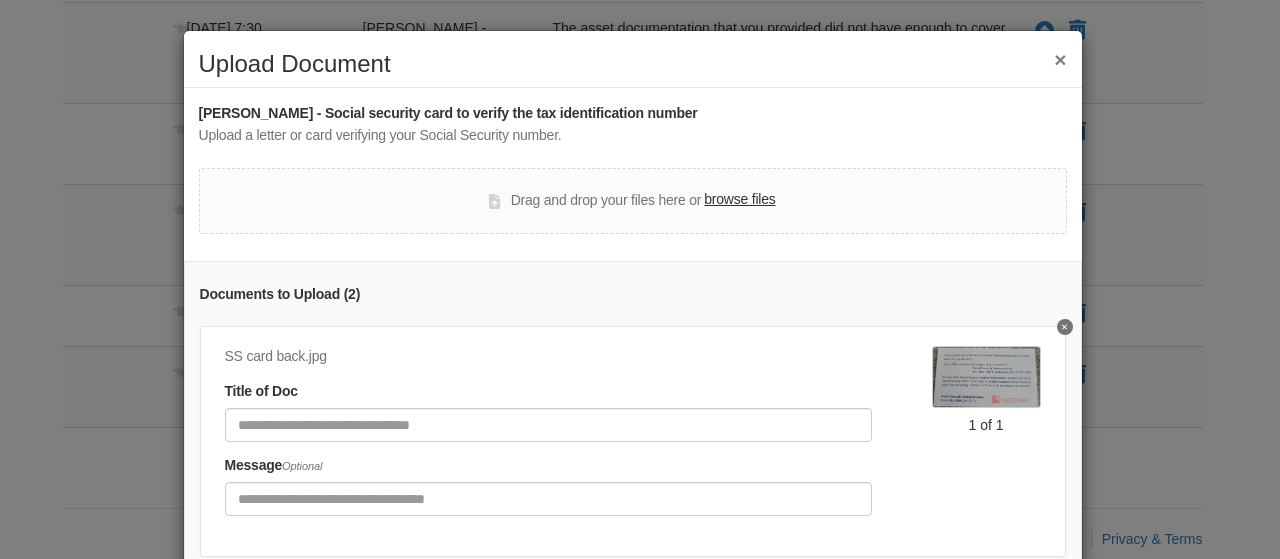 scroll, scrollTop: 0, scrollLeft: 0, axis: both 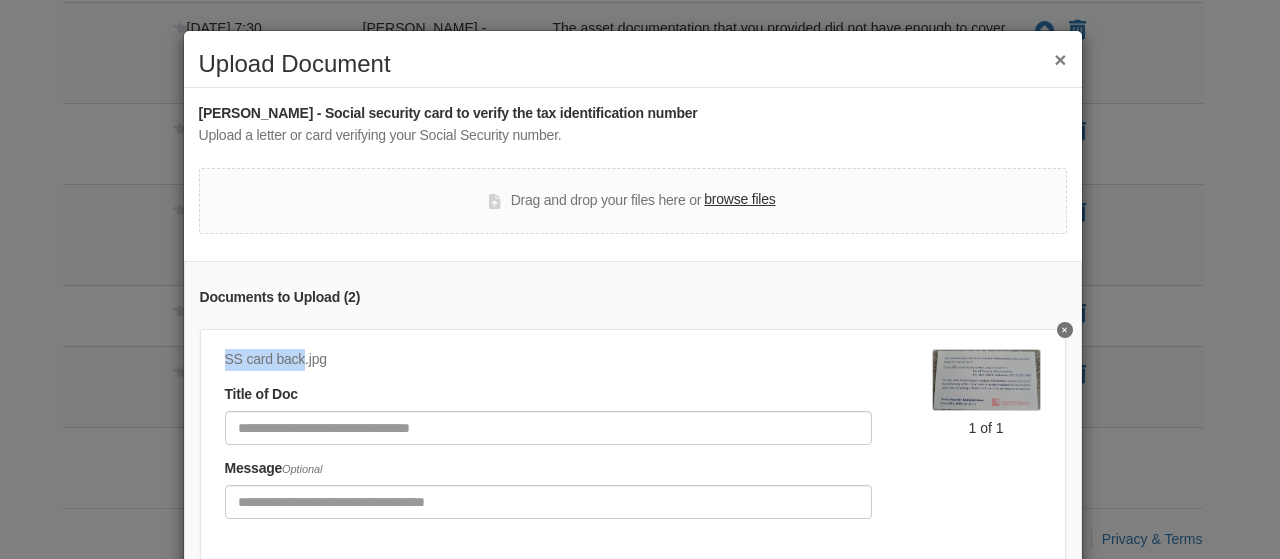 drag, startPoint x: 216, startPoint y: 356, endPoint x: 294, endPoint y: 359, distance: 78.05767 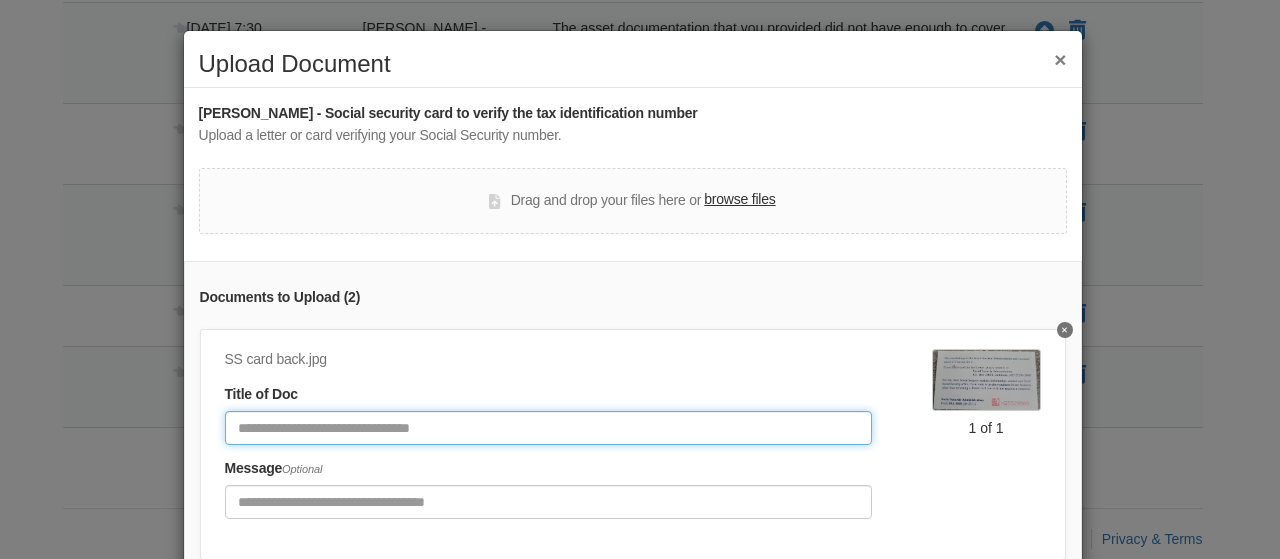 click 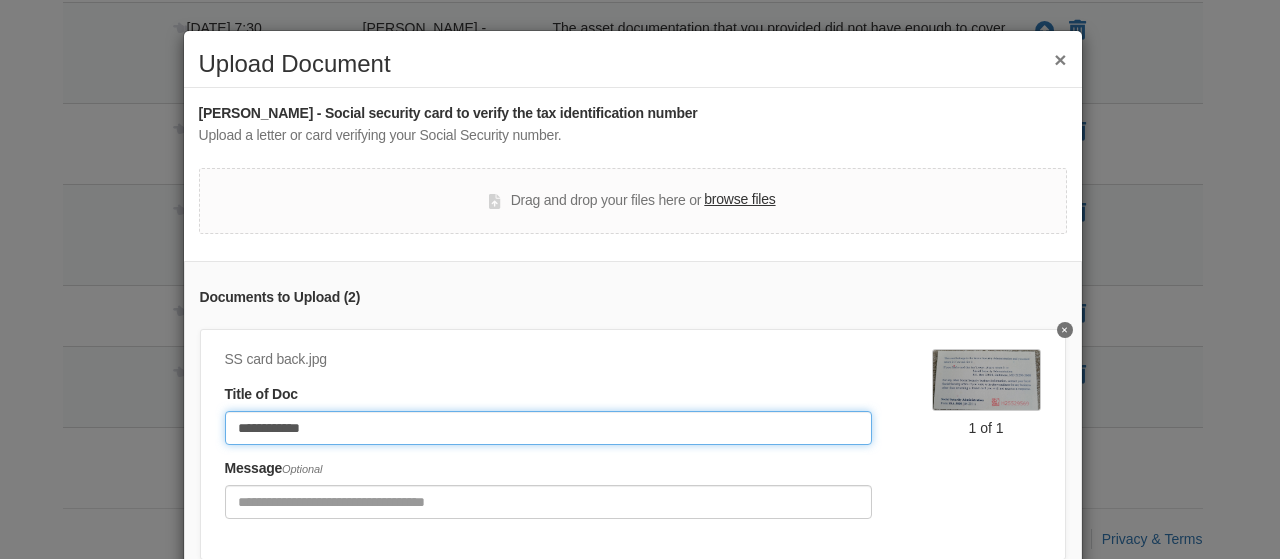 type on "**********" 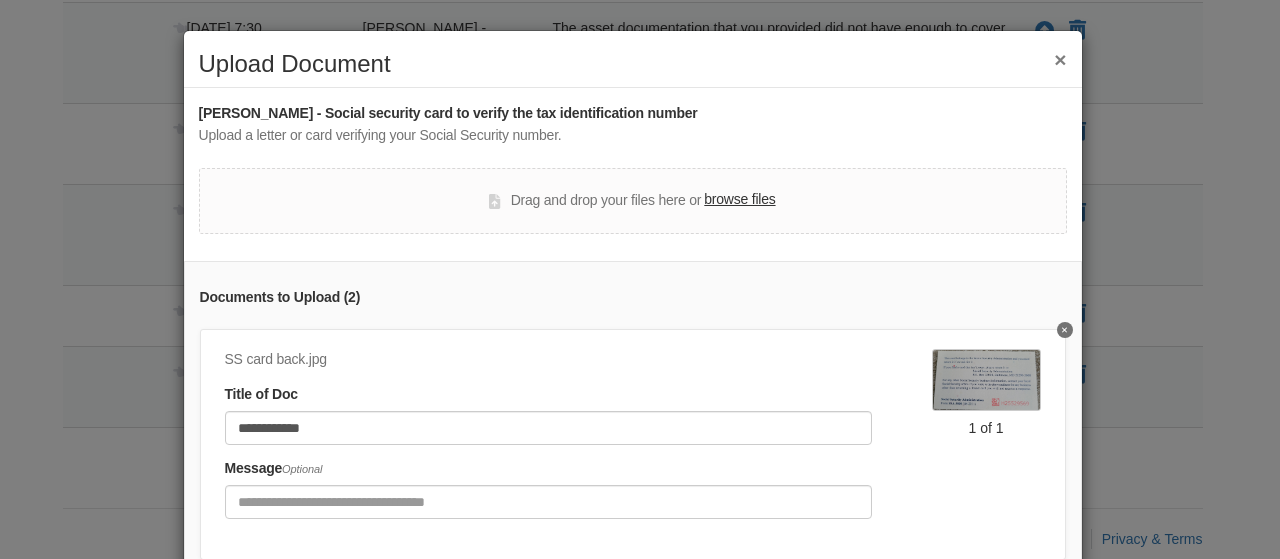 click on "Documents to Upload ( 2 )" at bounding box center (633, 298) 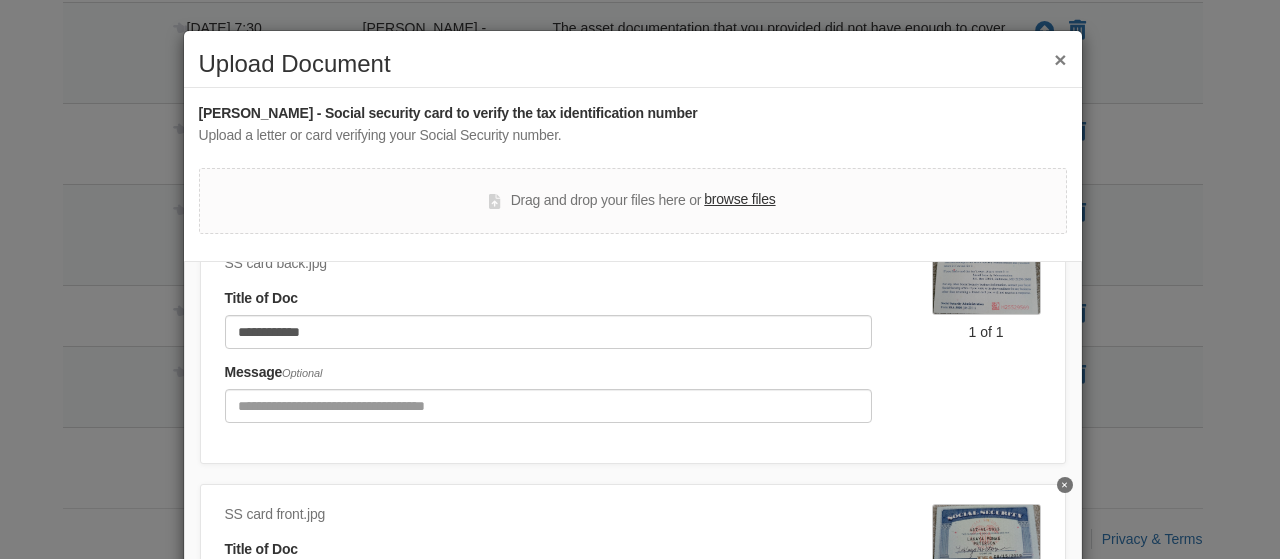 scroll, scrollTop: 109, scrollLeft: 0, axis: vertical 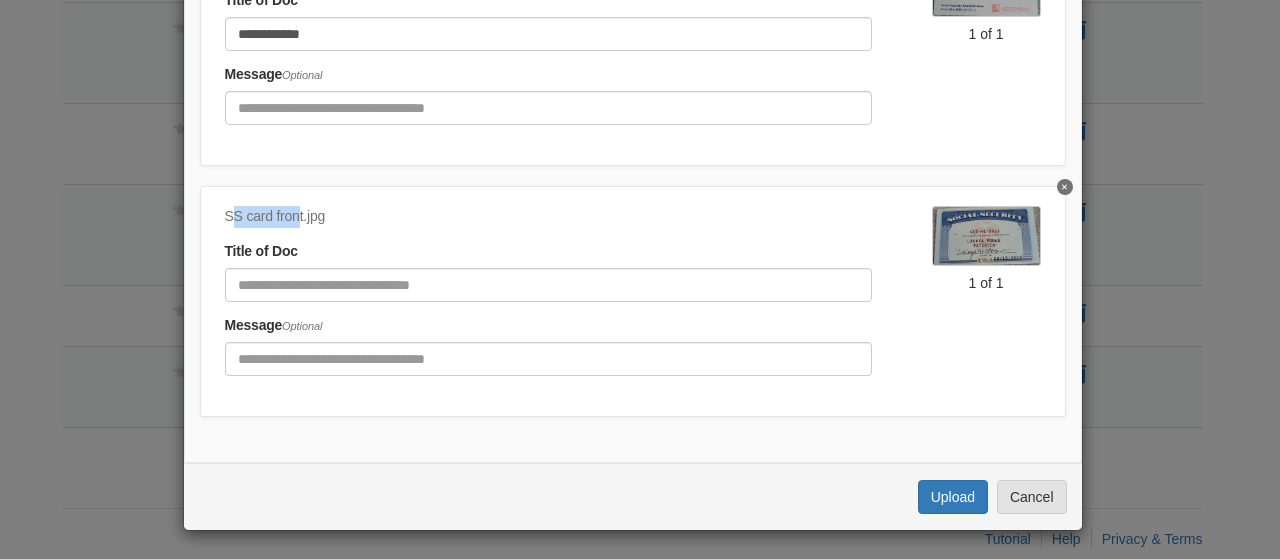 drag, startPoint x: 292, startPoint y: 197, endPoint x: 225, endPoint y: 198, distance: 67.00746 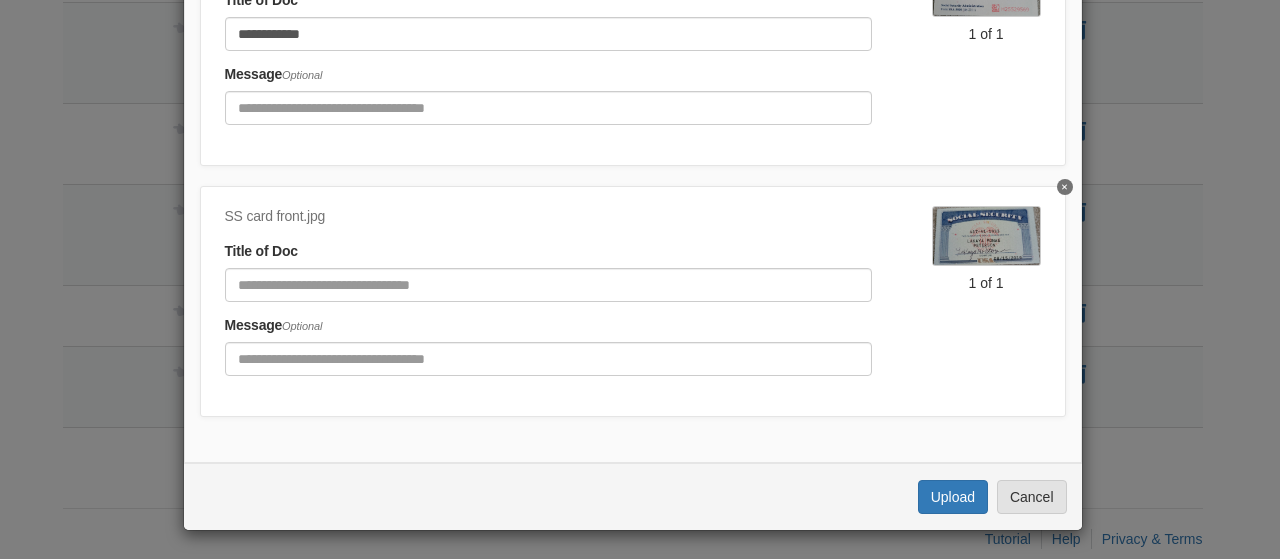 drag, startPoint x: 418, startPoint y: 214, endPoint x: 275, endPoint y: 198, distance: 143.89232 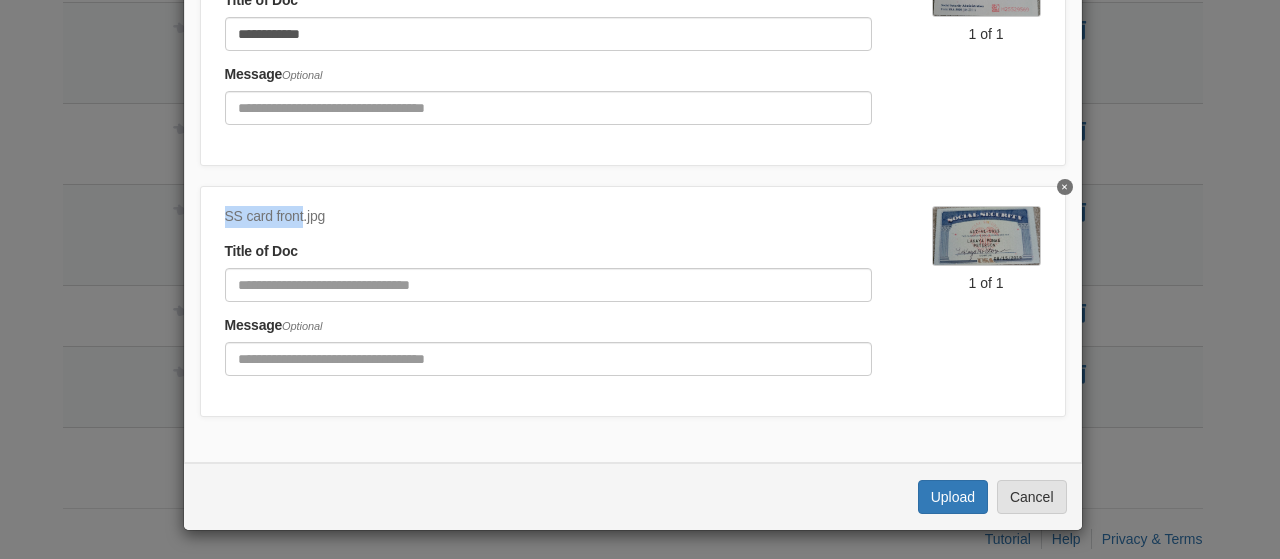 drag, startPoint x: 293, startPoint y: 202, endPoint x: 214, endPoint y: 207, distance: 79.15807 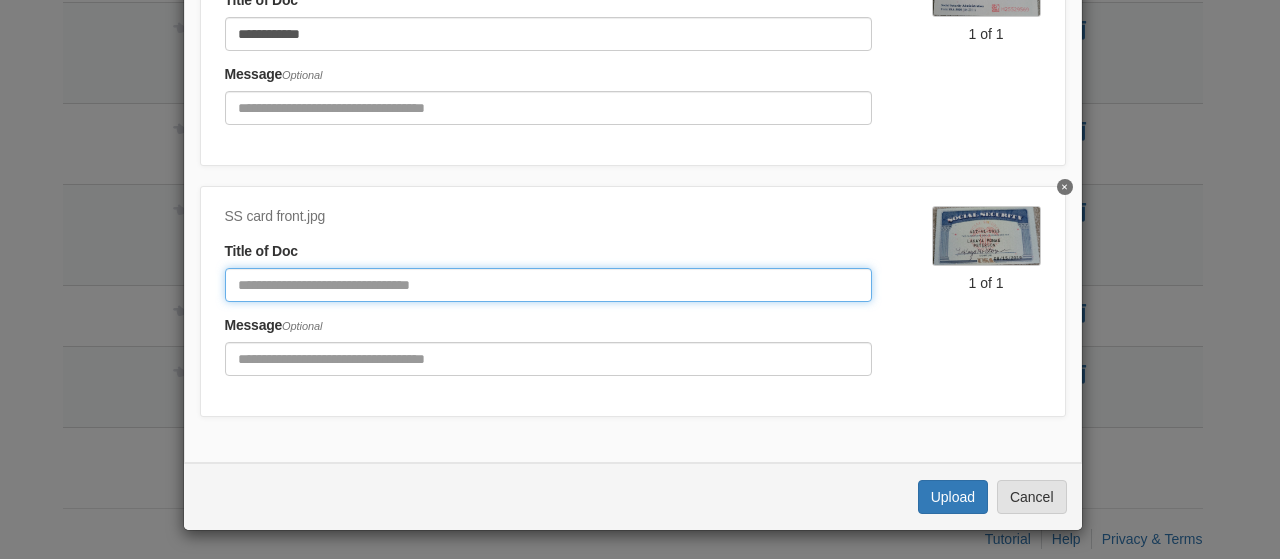 click 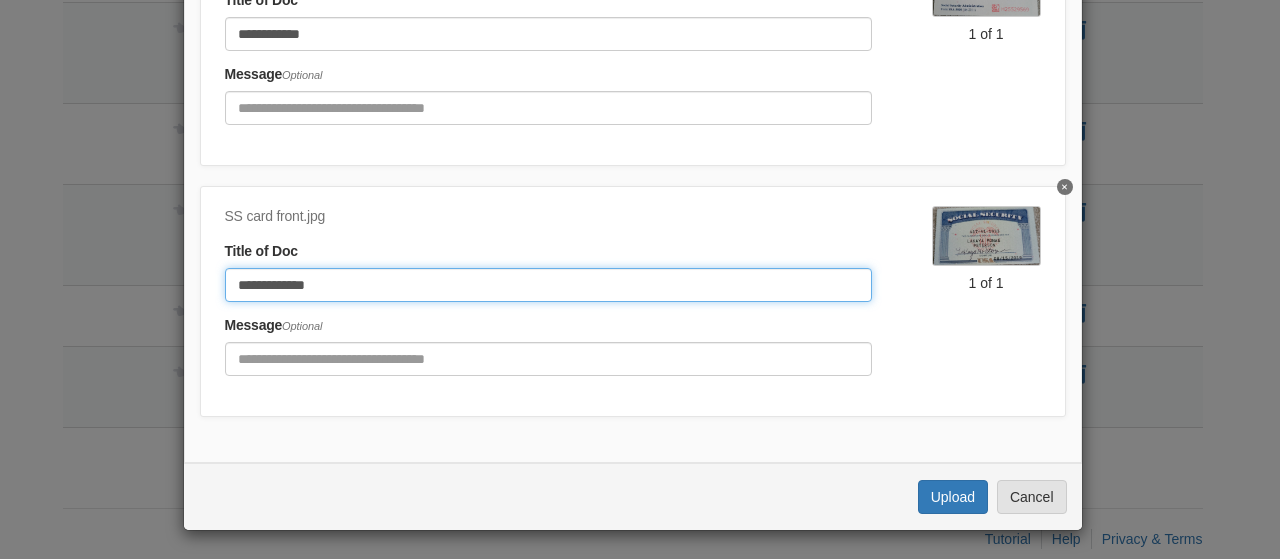 type on "**********" 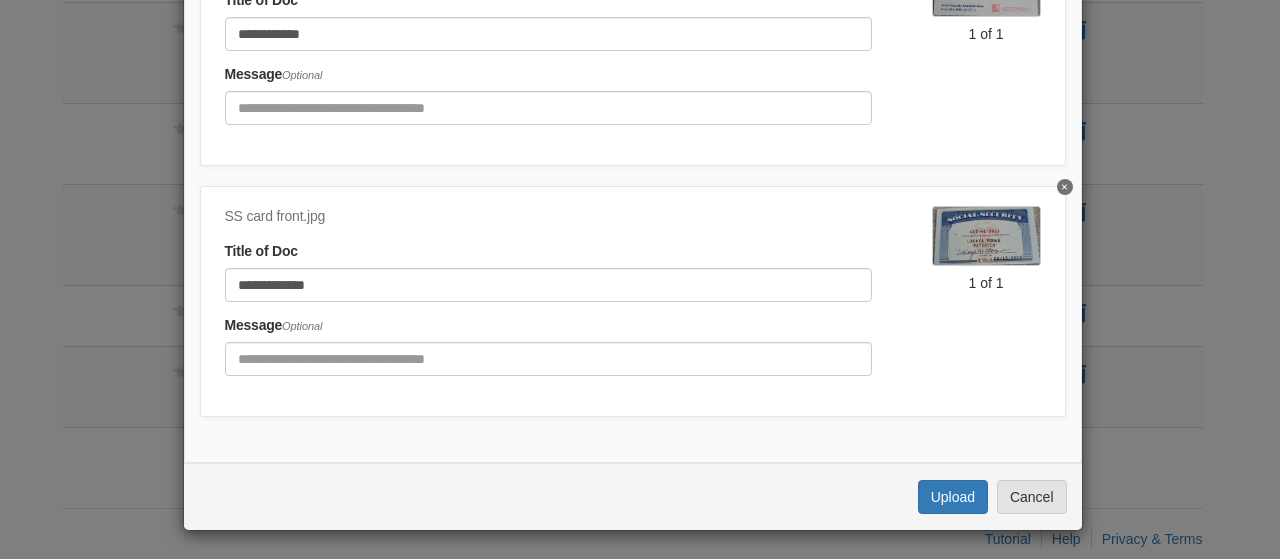 click on "SS card front.jpg" at bounding box center [548, 217] 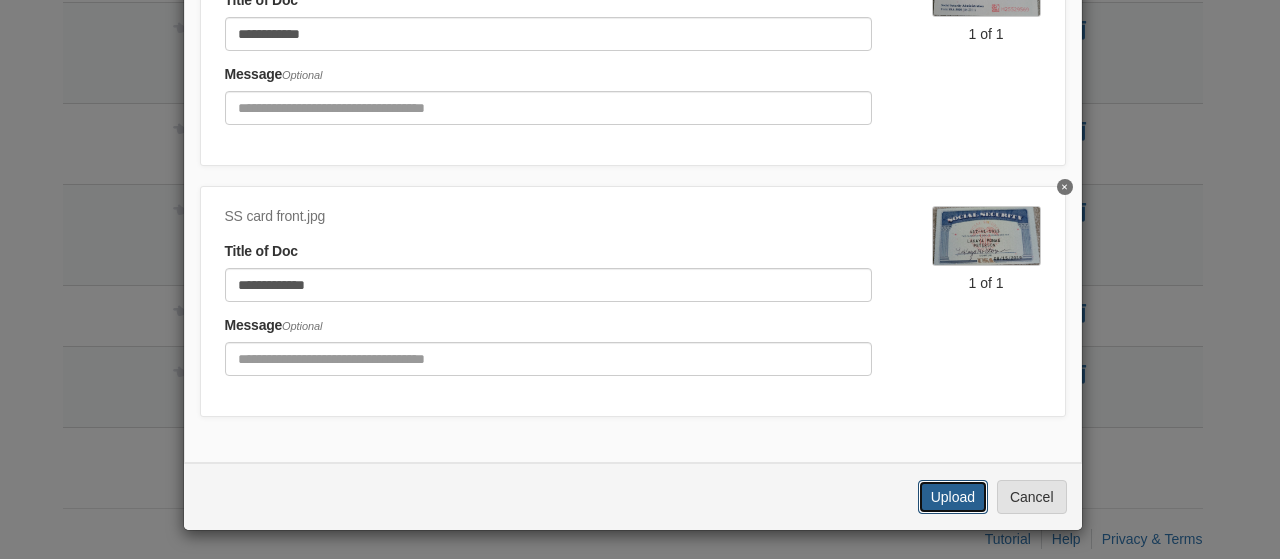 click on "Upload" at bounding box center [953, 497] 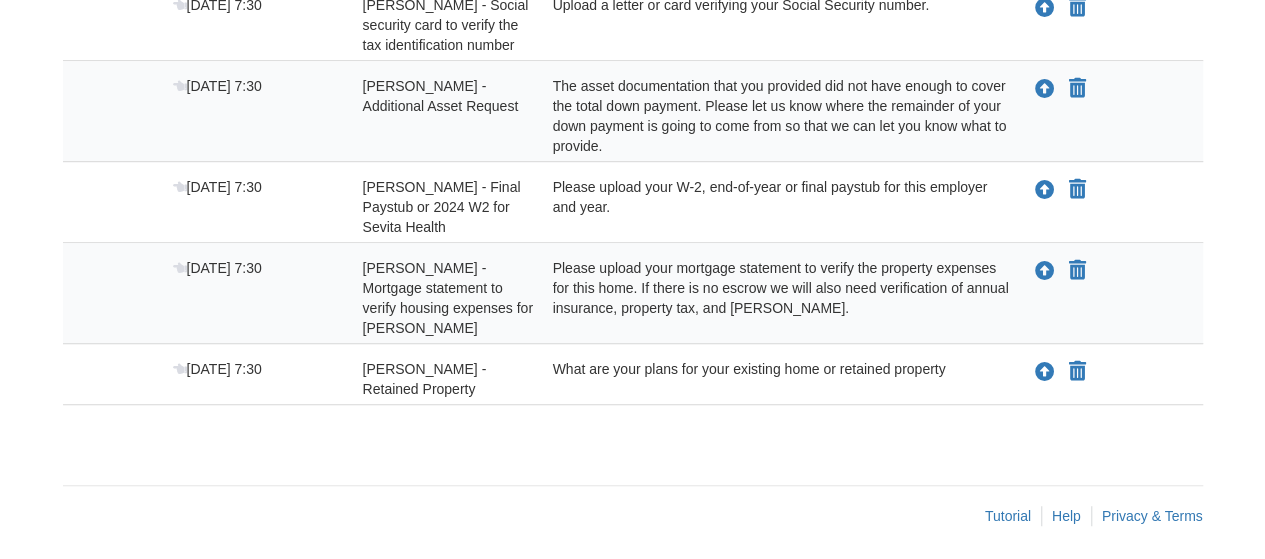 scroll, scrollTop: 542, scrollLeft: 0, axis: vertical 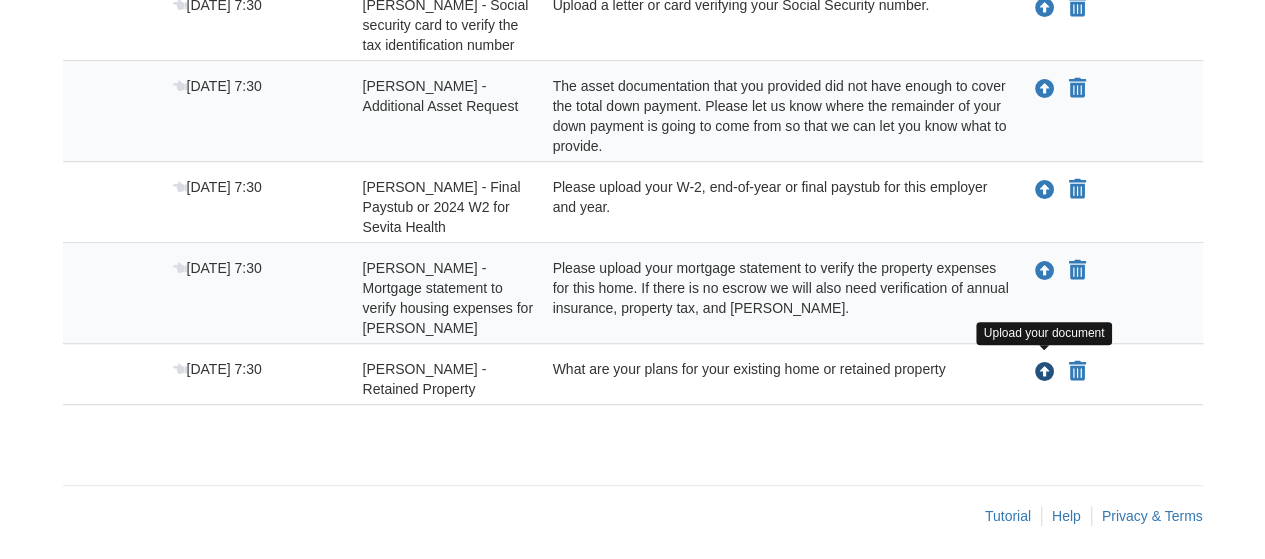 click at bounding box center (1045, 373) 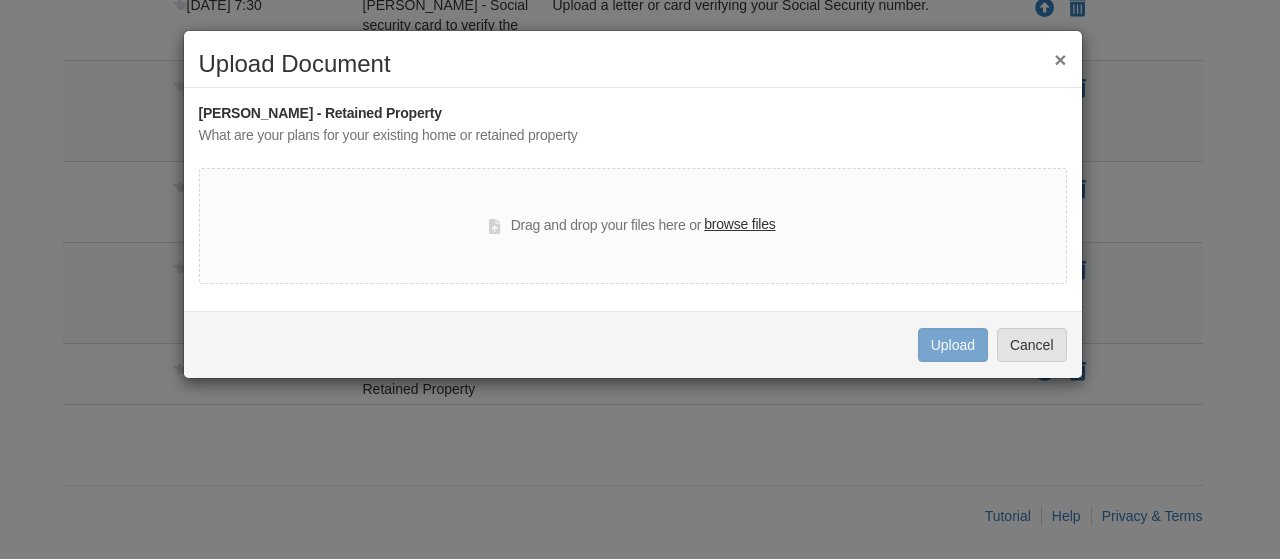click on "Drag and drop your files here or   browse files" at bounding box center [632, 226] 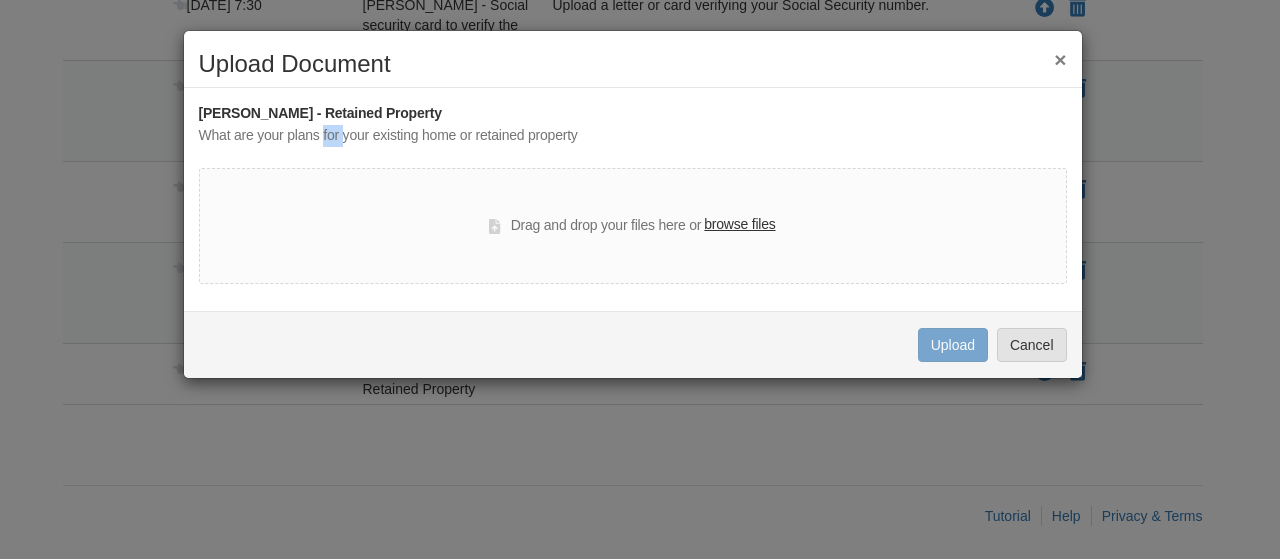 click on "What are your plans for your existing home or retained property" at bounding box center (633, 136) 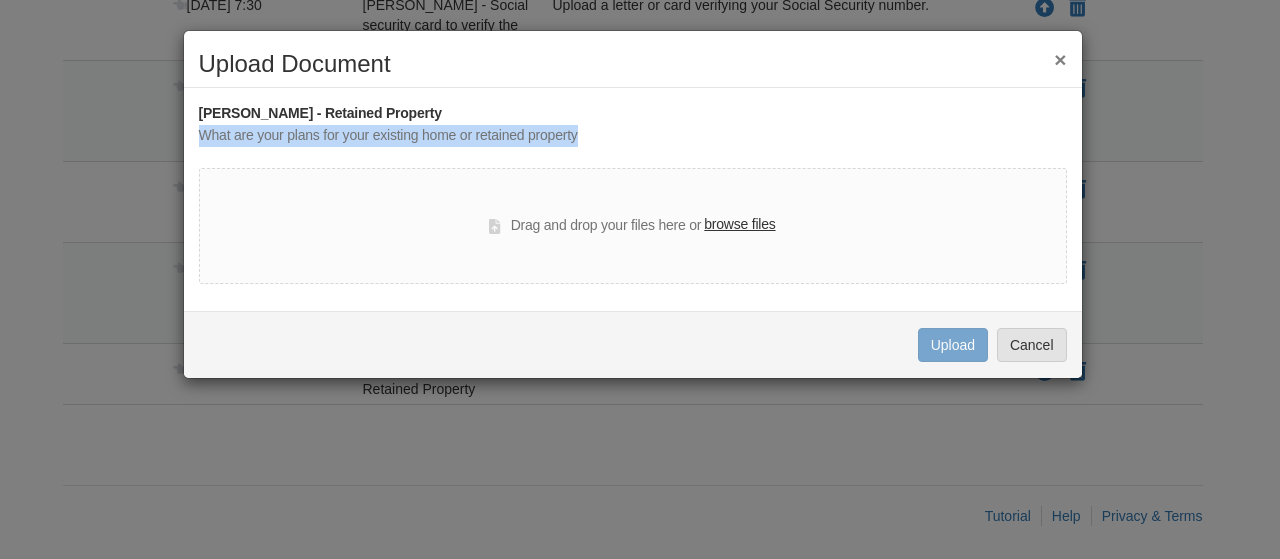 click on "What are your plans for your existing home or retained property" at bounding box center [633, 136] 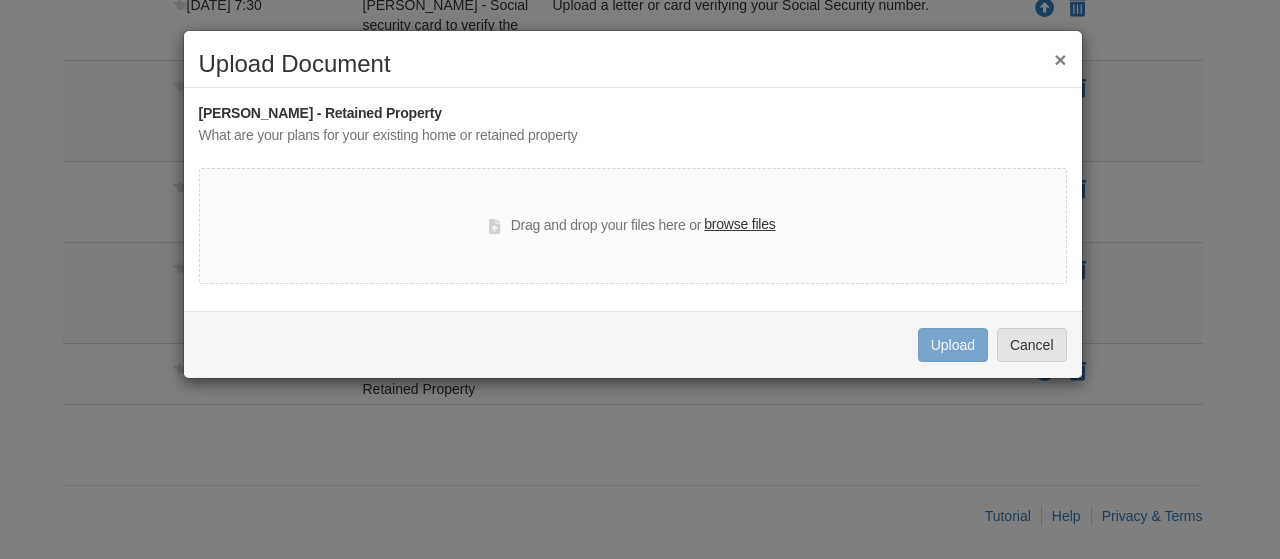 click on "[PERSON_NAME] - Retained Property" at bounding box center (633, 114) 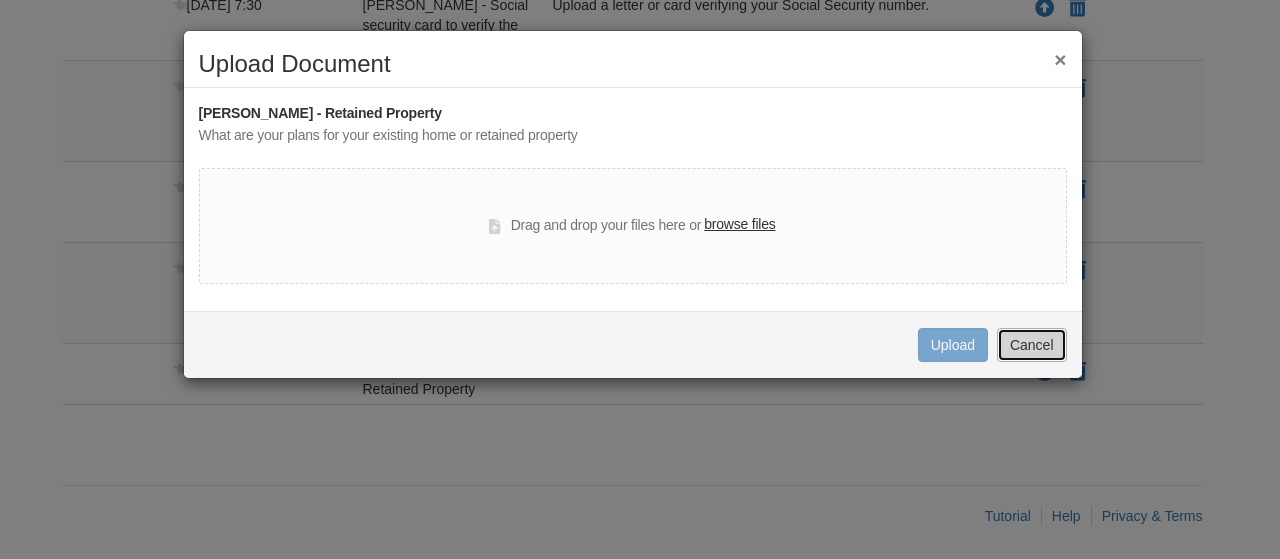 click on "Cancel" at bounding box center [1032, 345] 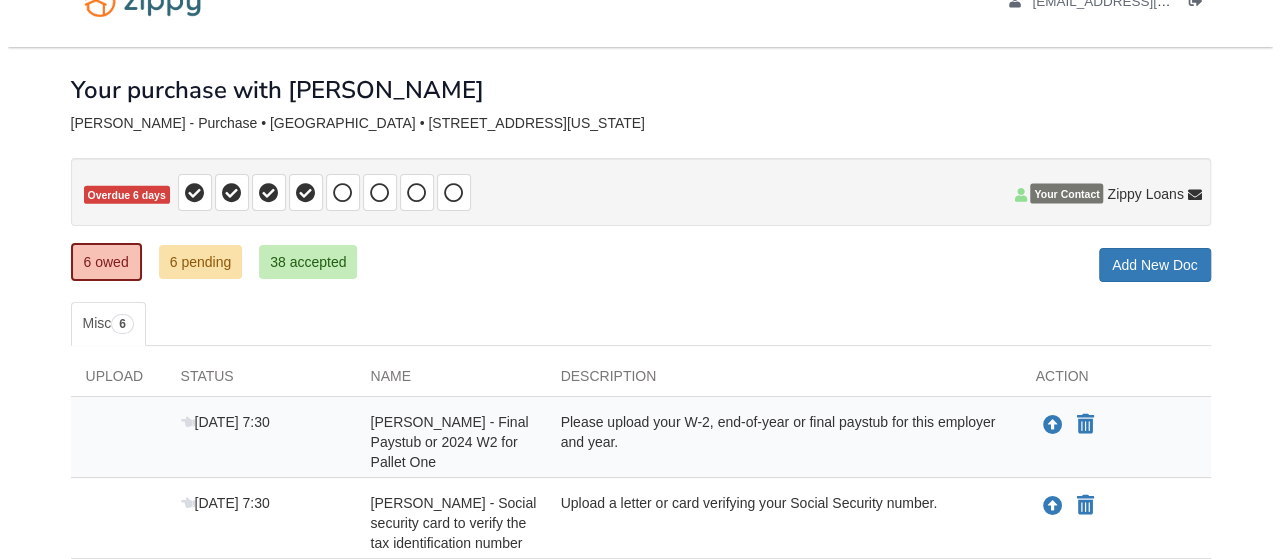 scroll, scrollTop: 0, scrollLeft: 0, axis: both 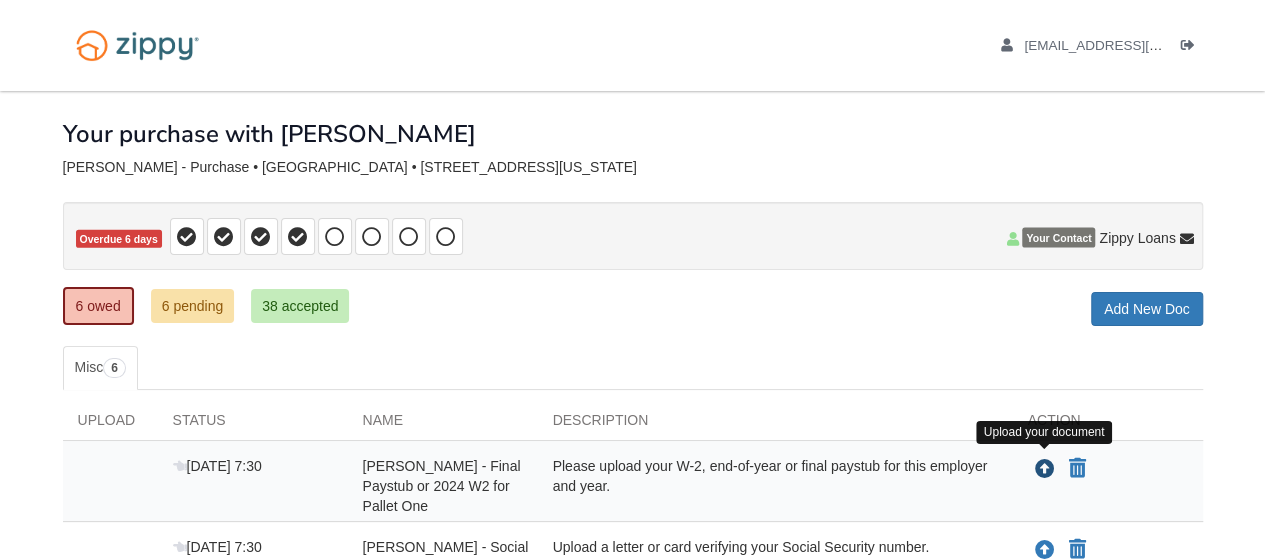 click at bounding box center (1045, 470) 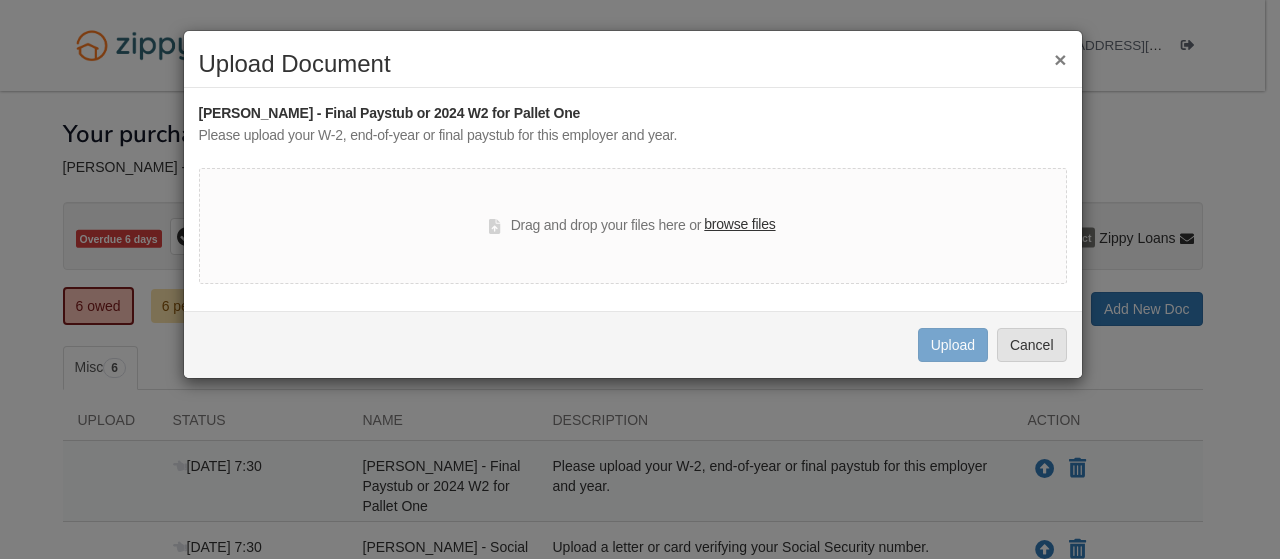 click on "browse files" at bounding box center (739, 225) 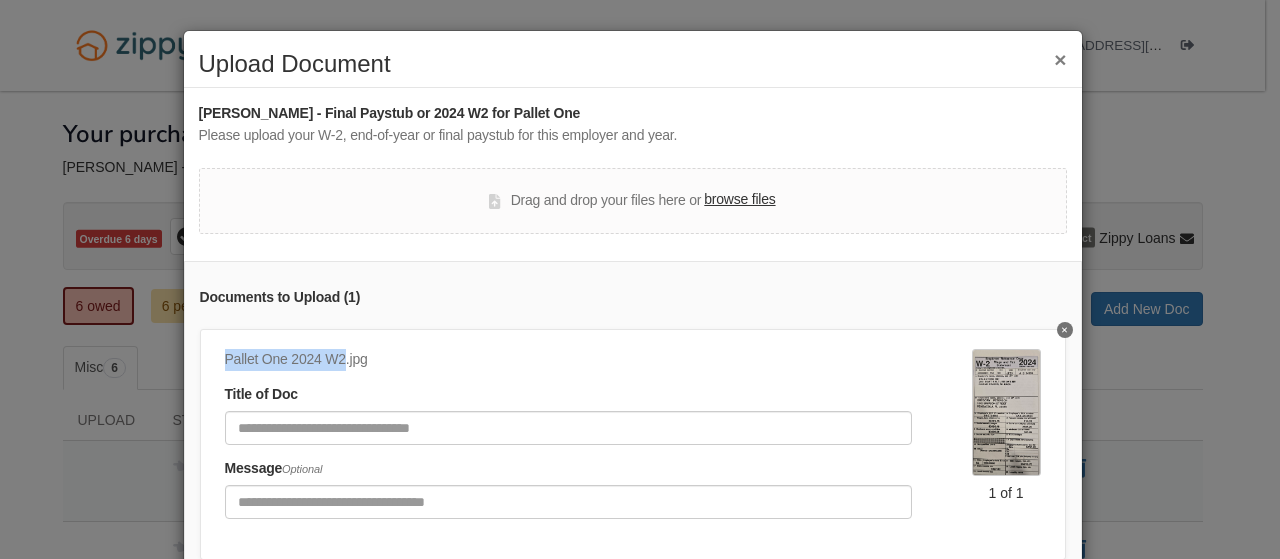 drag, startPoint x: 334, startPoint y: 359, endPoint x: 218, endPoint y: 363, distance: 116.06895 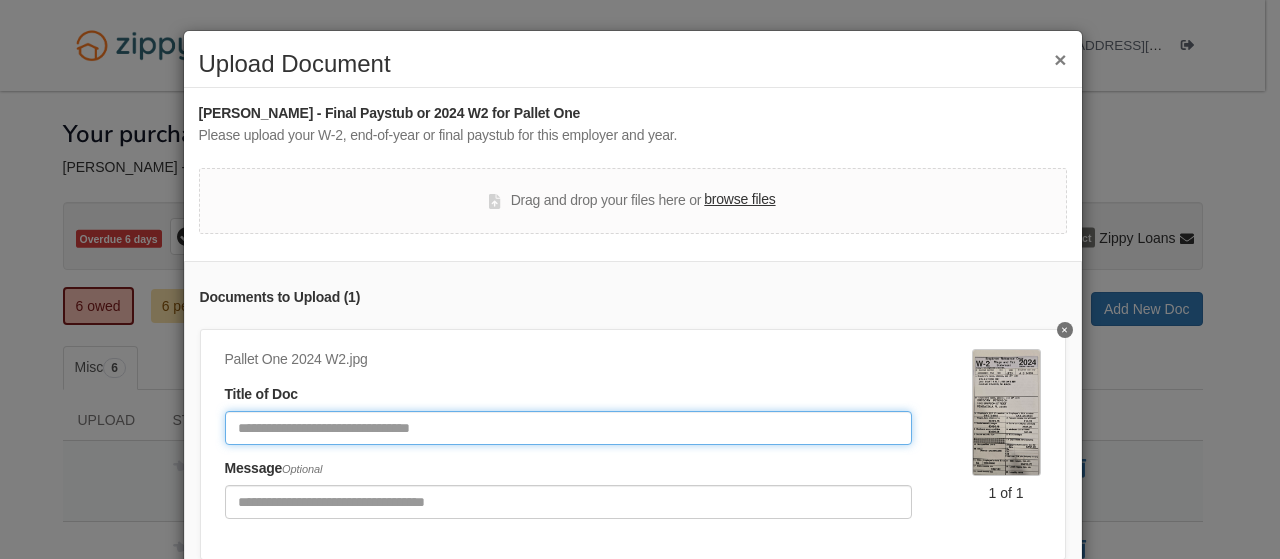 paste on "**********" 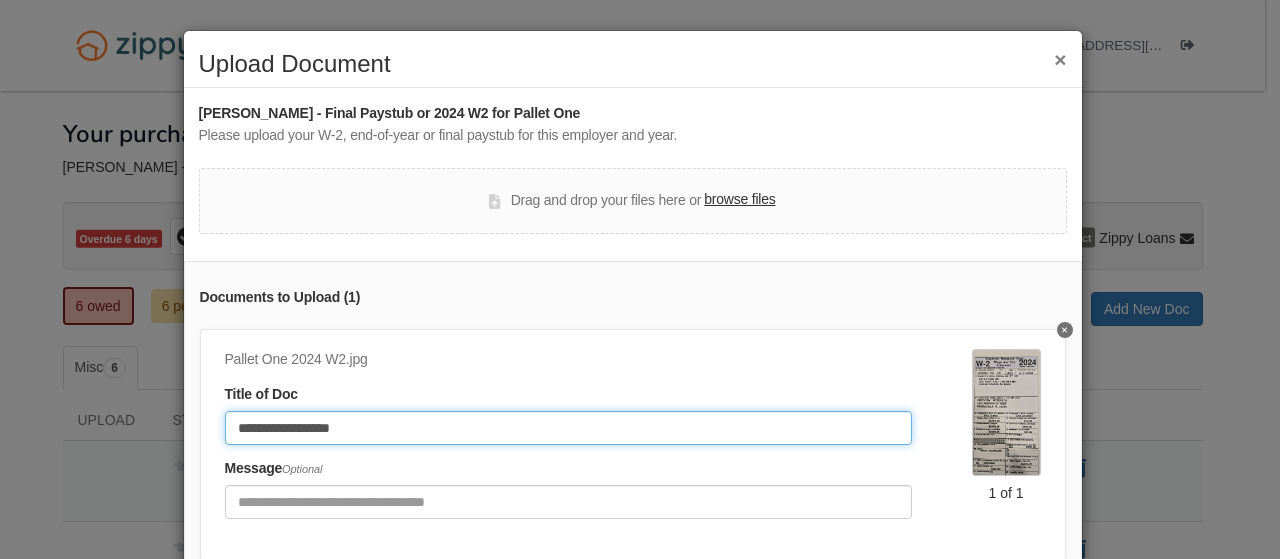 type on "**********" 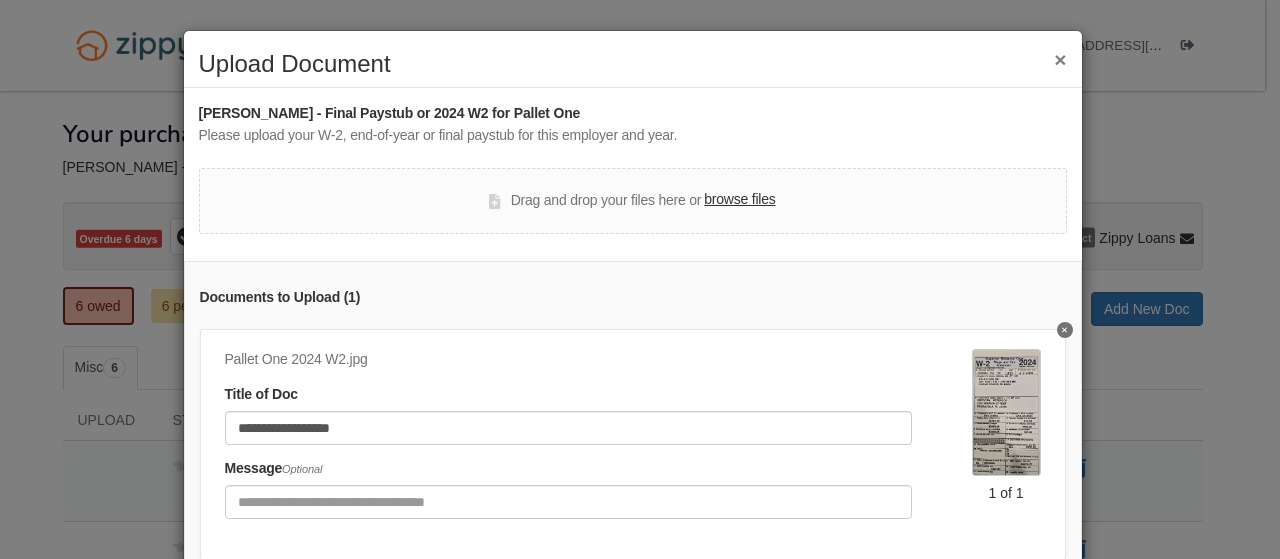 click on "**********" at bounding box center [633, 433] 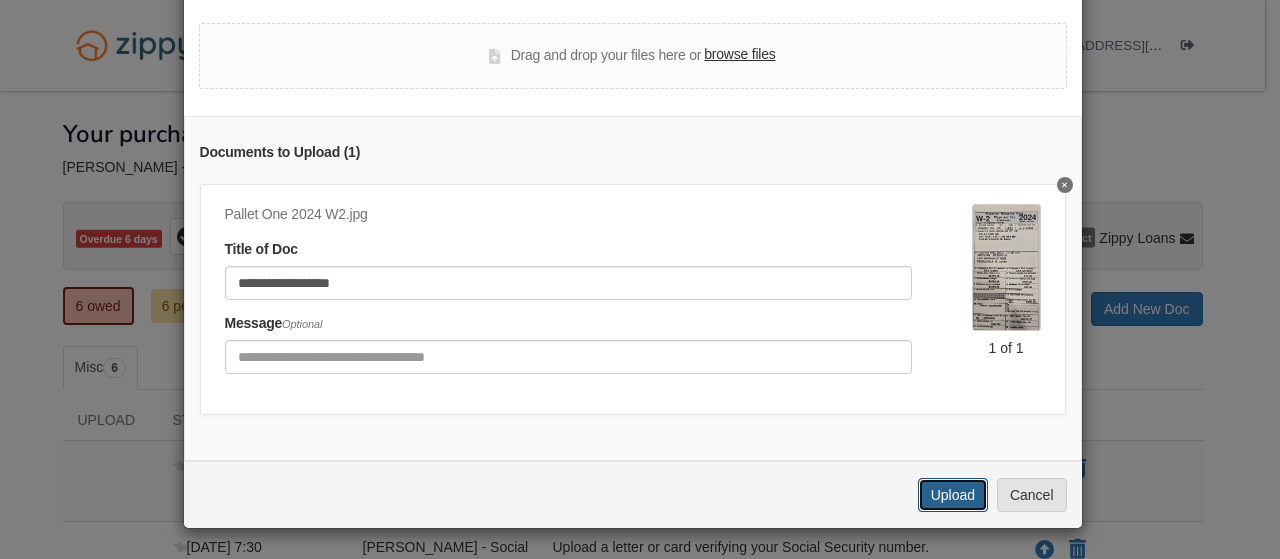 click on "Upload" at bounding box center [953, 495] 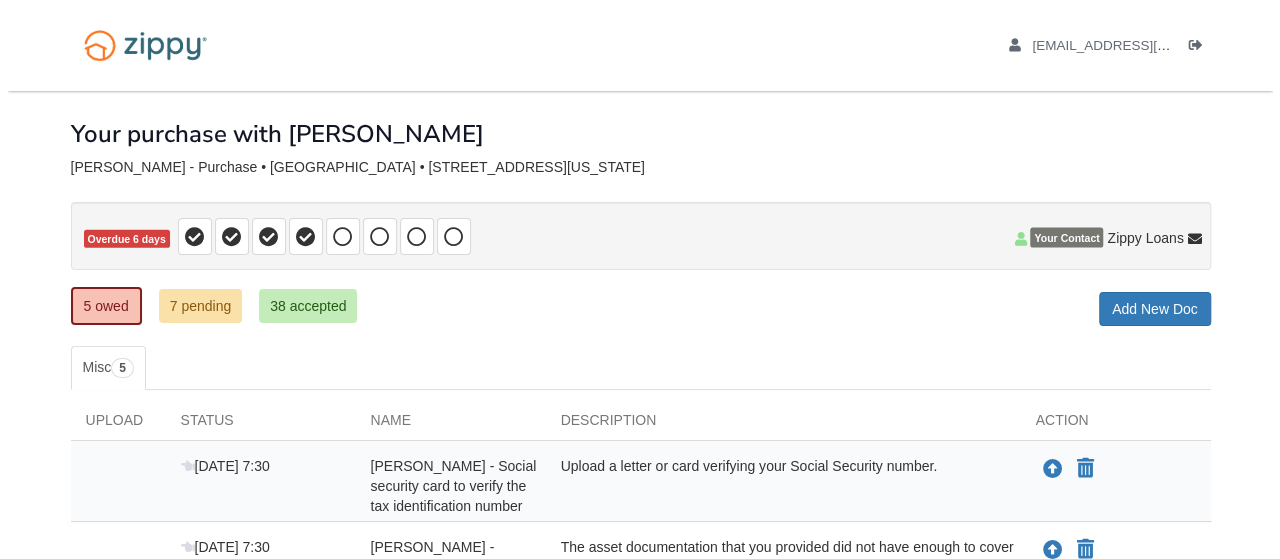 scroll, scrollTop: 100, scrollLeft: 0, axis: vertical 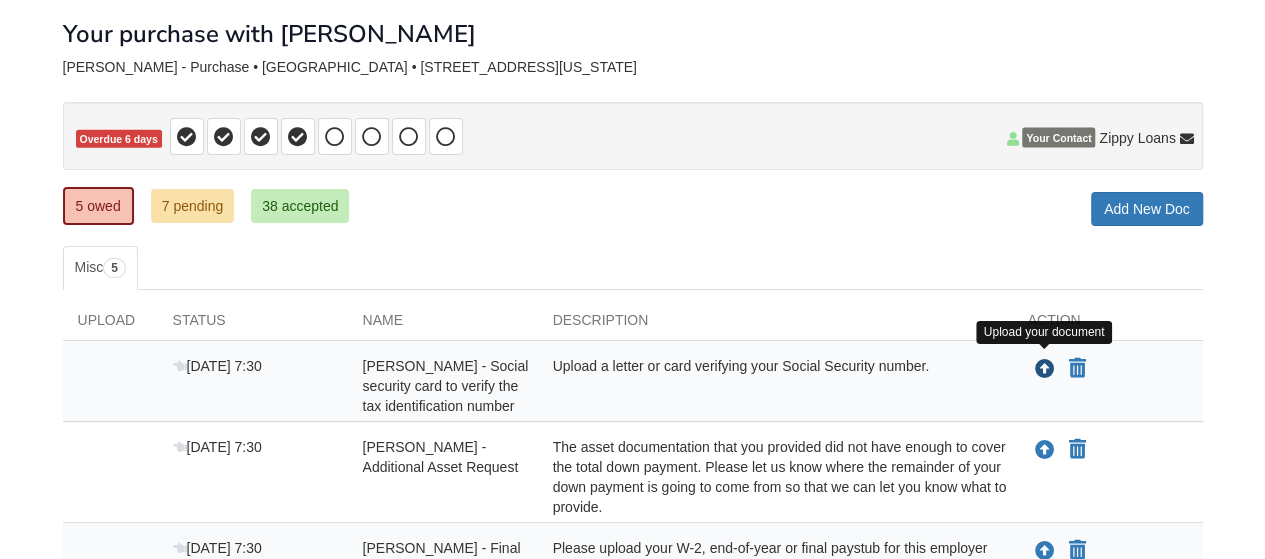 click at bounding box center [1045, 370] 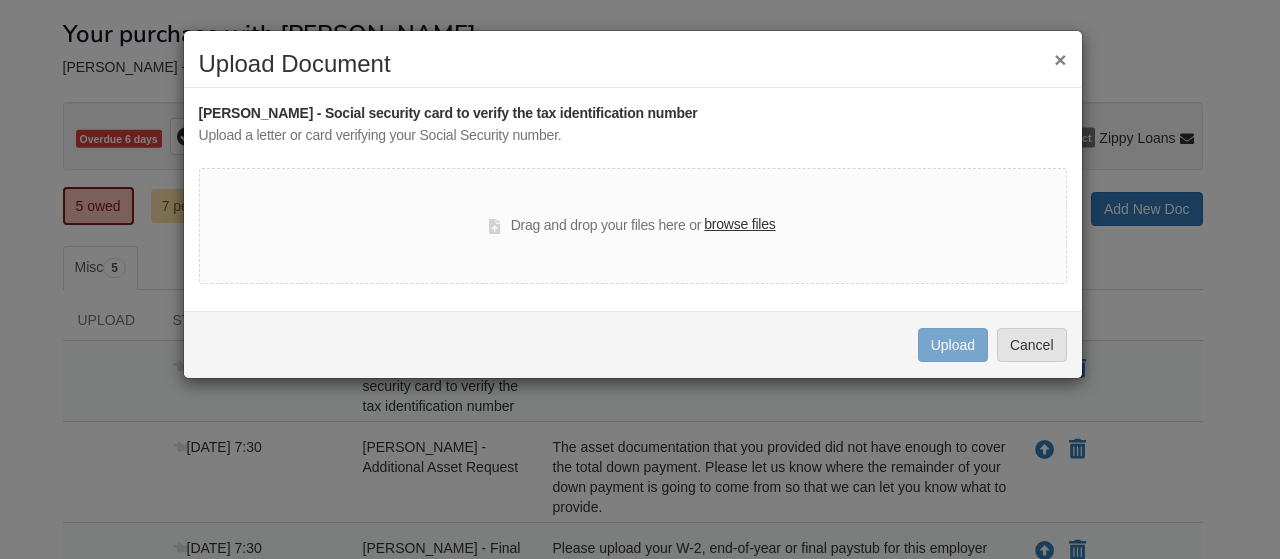click on "browse files" at bounding box center [739, 225] 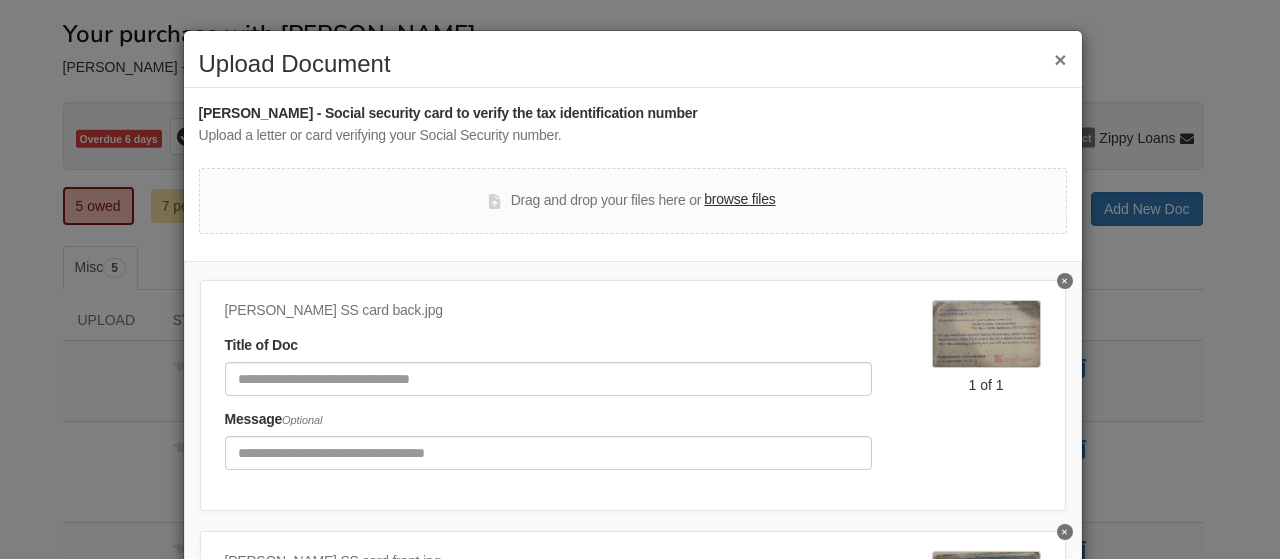 scroll, scrollTop: 0, scrollLeft: 0, axis: both 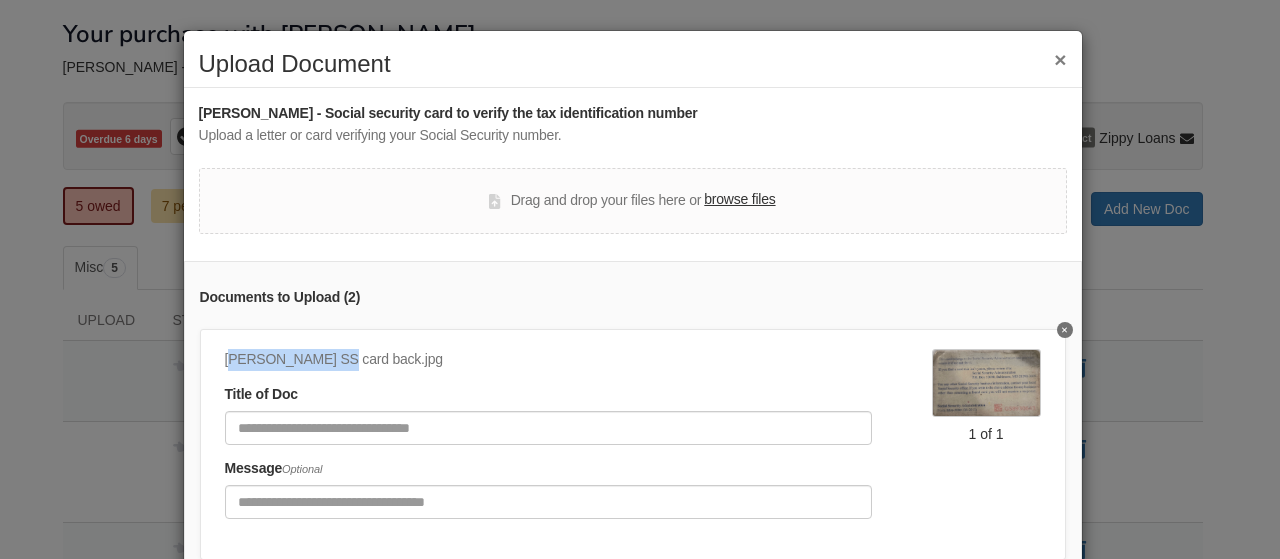 drag, startPoint x: 326, startPoint y: 361, endPoint x: 228, endPoint y: 355, distance: 98.1835 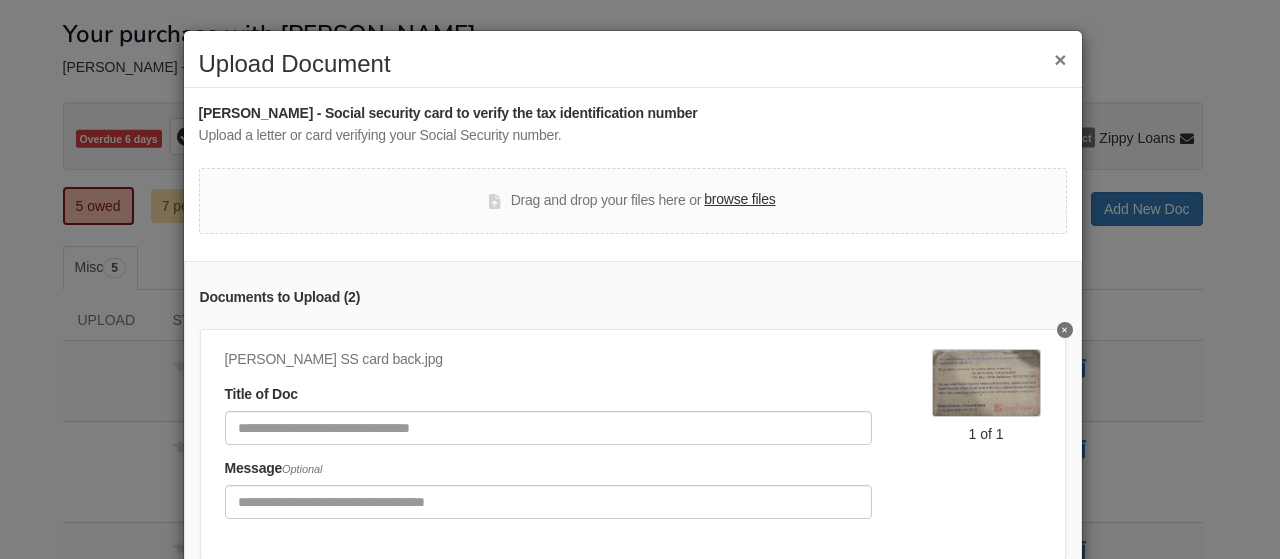 click on "Title of Doc" at bounding box center (548, 414) 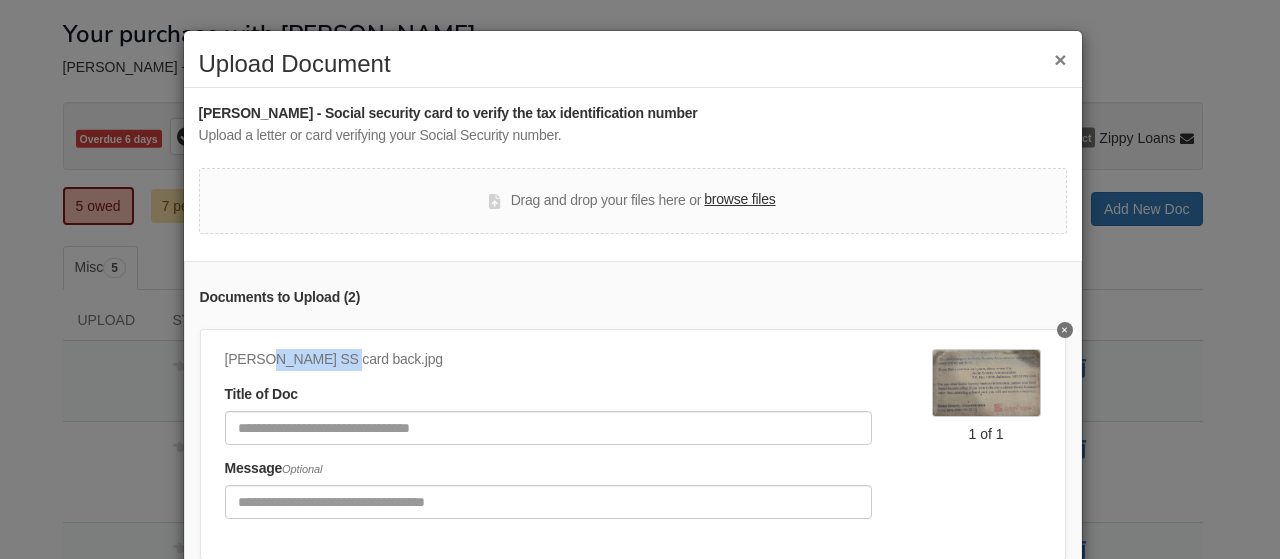 drag, startPoint x: 328, startPoint y: 359, endPoint x: 214, endPoint y: 357, distance: 114.01754 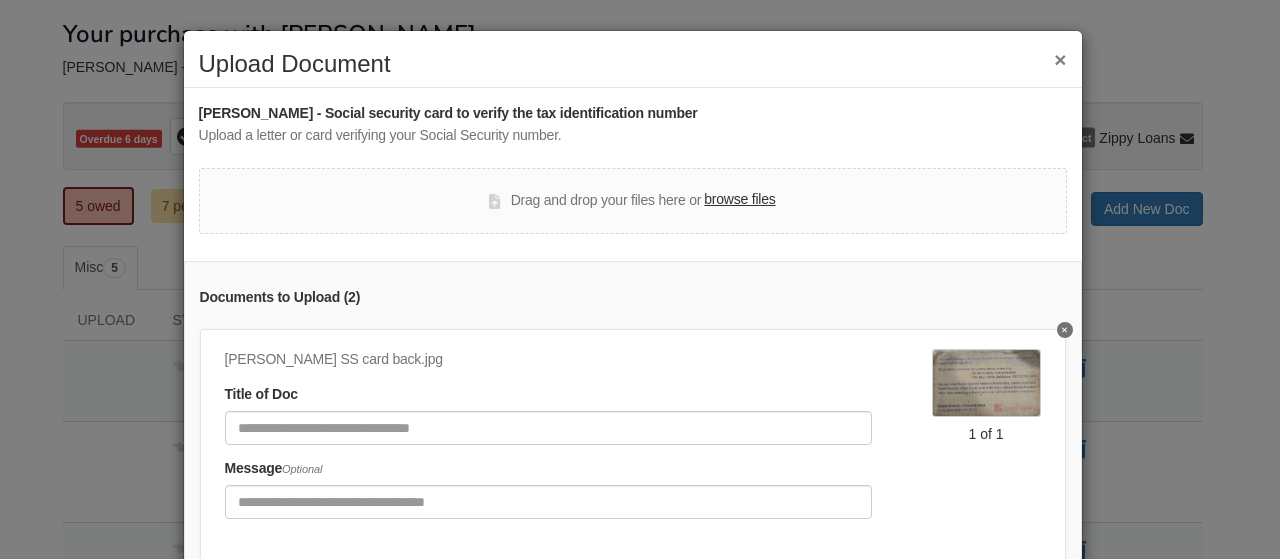 click on "Greg SS card back.jpg" at bounding box center (548, 360) 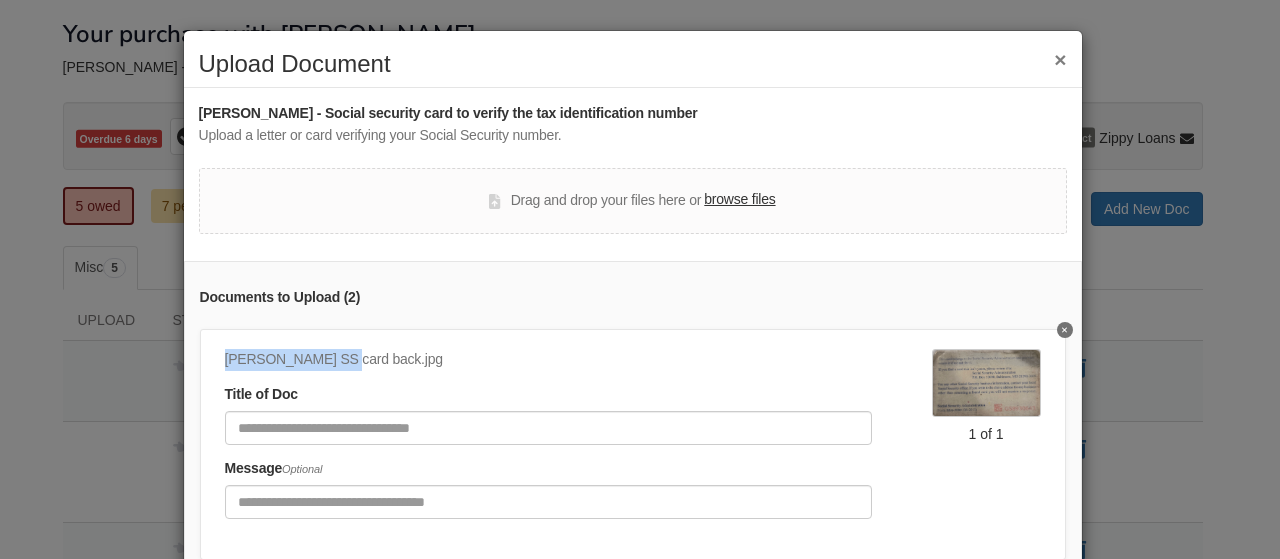 drag, startPoint x: 328, startPoint y: 360, endPoint x: 214, endPoint y: 365, distance: 114.1096 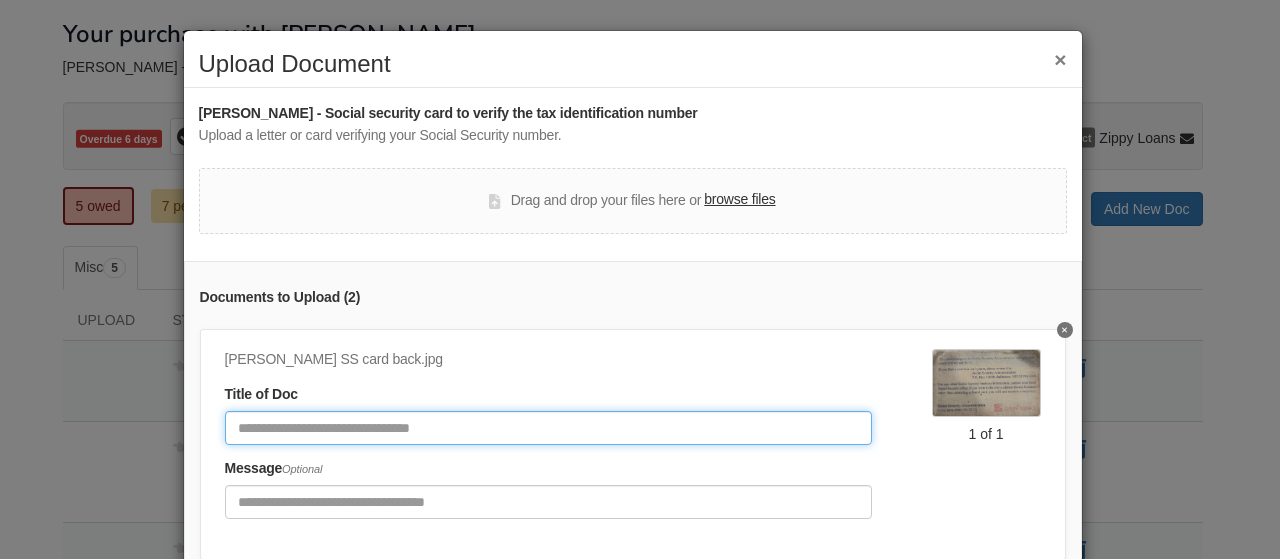 paste on "**********" 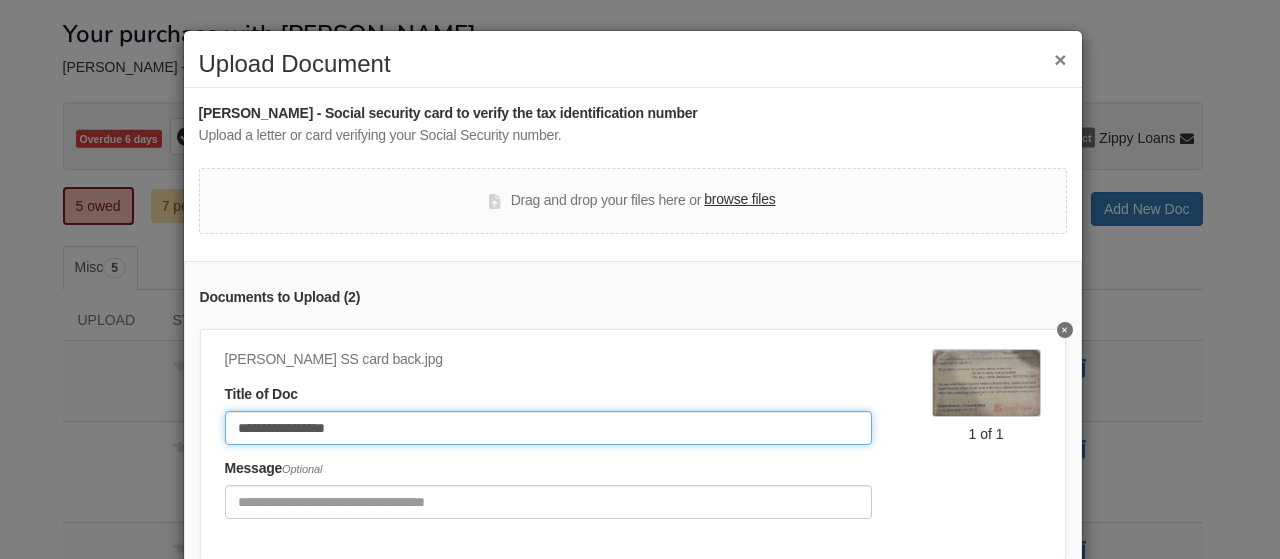 type on "**********" 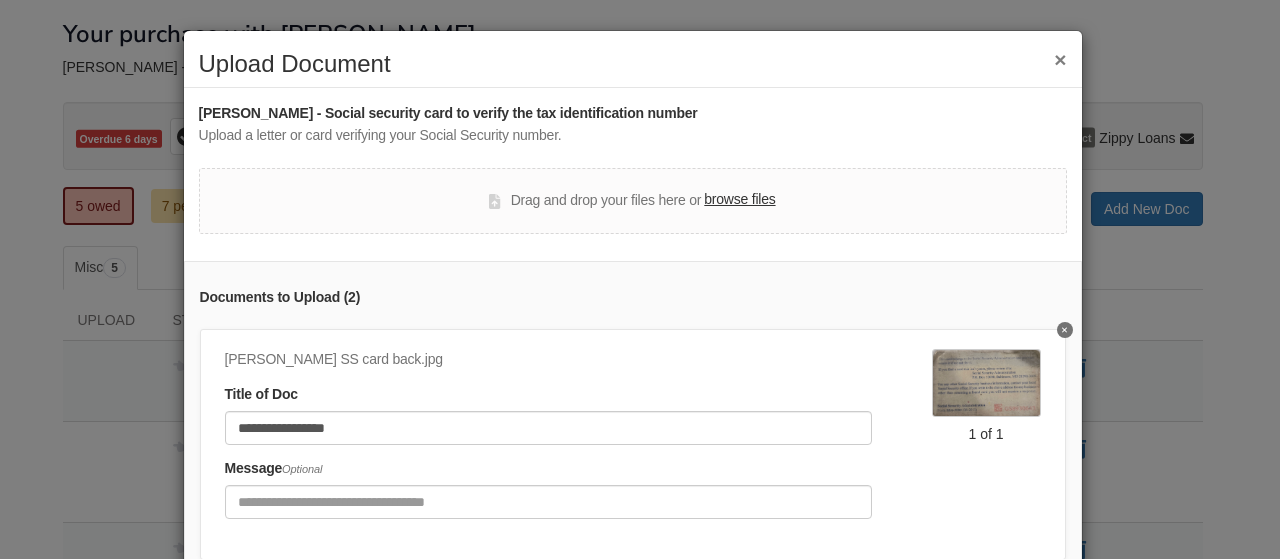 click on "Greg SS card back.jpg" at bounding box center (548, 360) 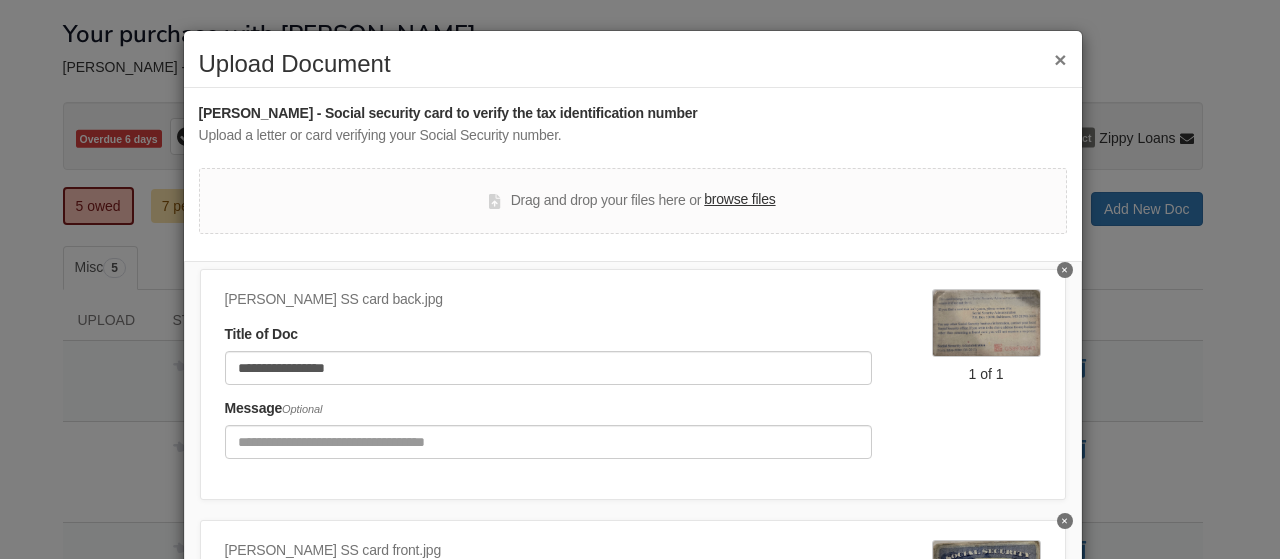 scroll, scrollTop: 109, scrollLeft: 0, axis: vertical 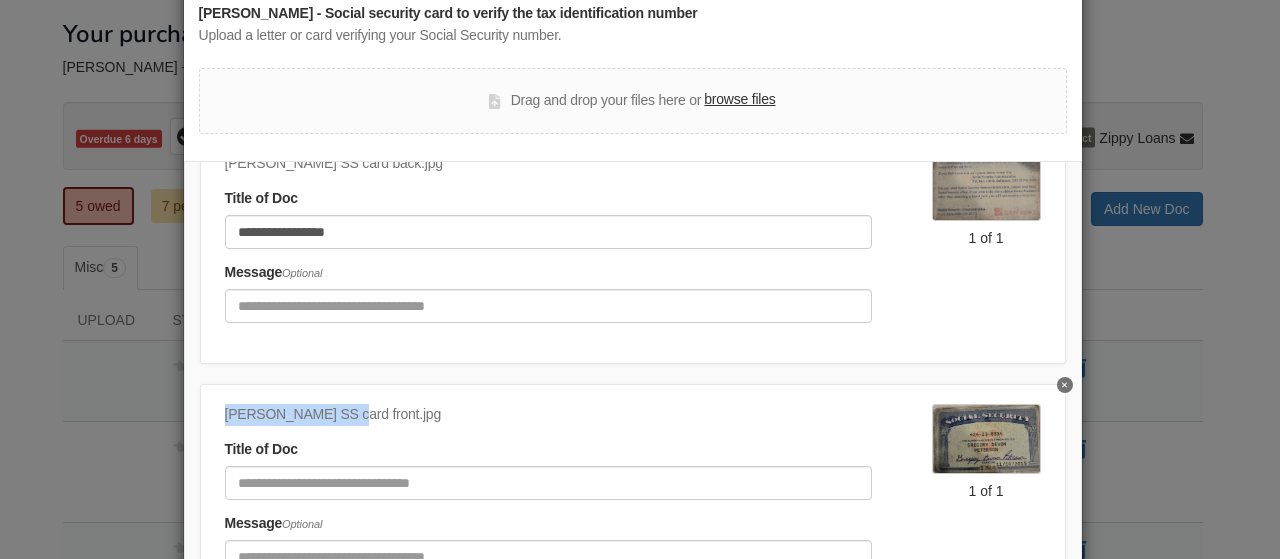 drag, startPoint x: 328, startPoint y: 401, endPoint x: 213, endPoint y: 405, distance: 115.06954 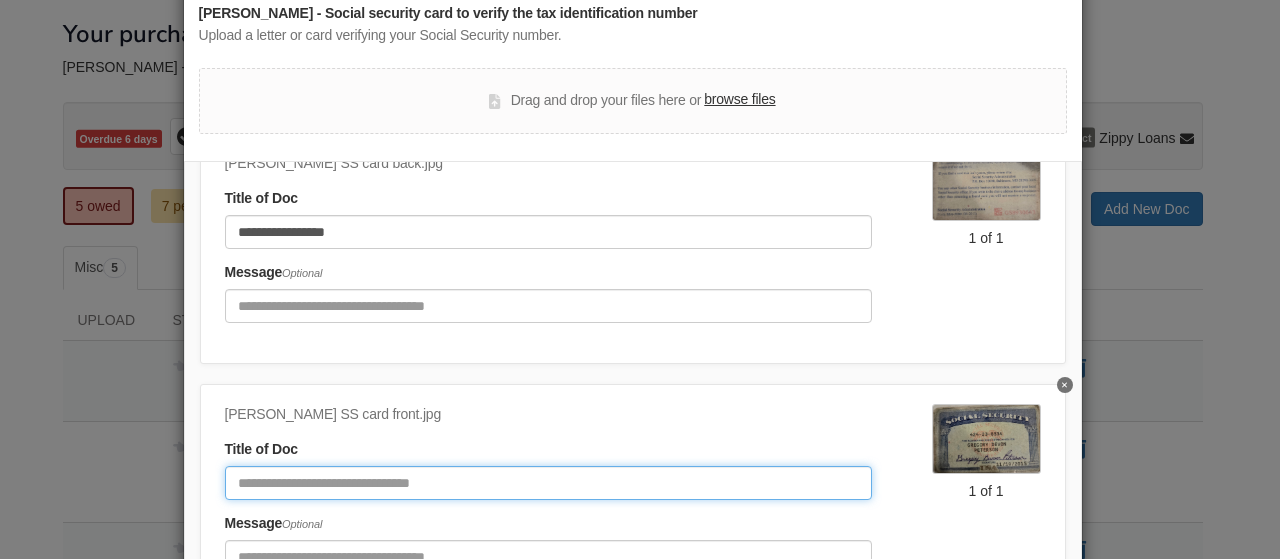 paste on "**********" 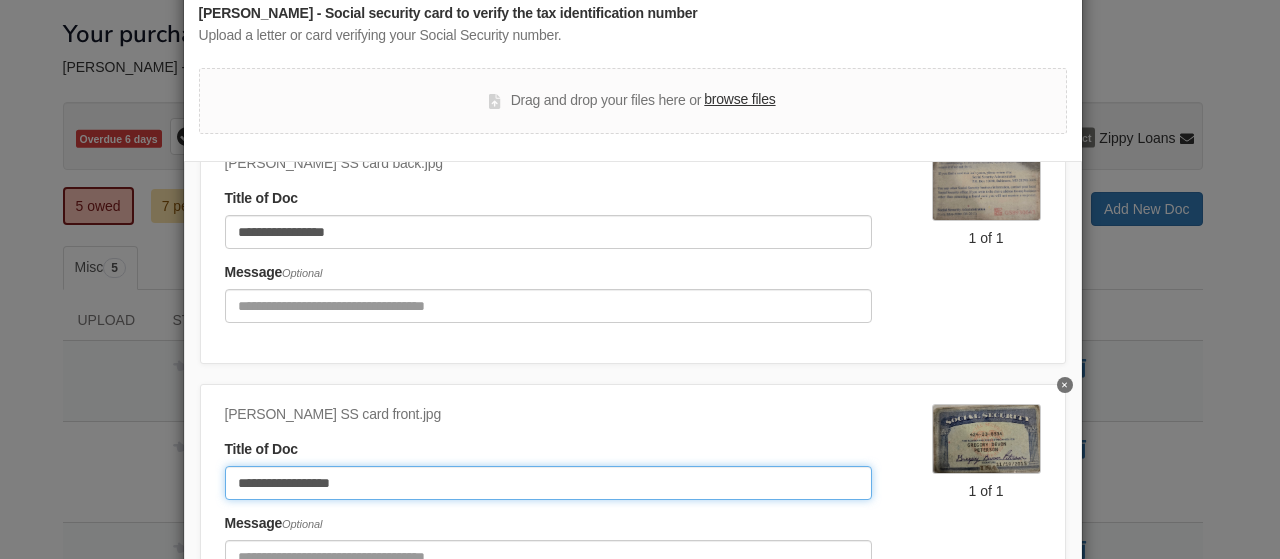 type on "**********" 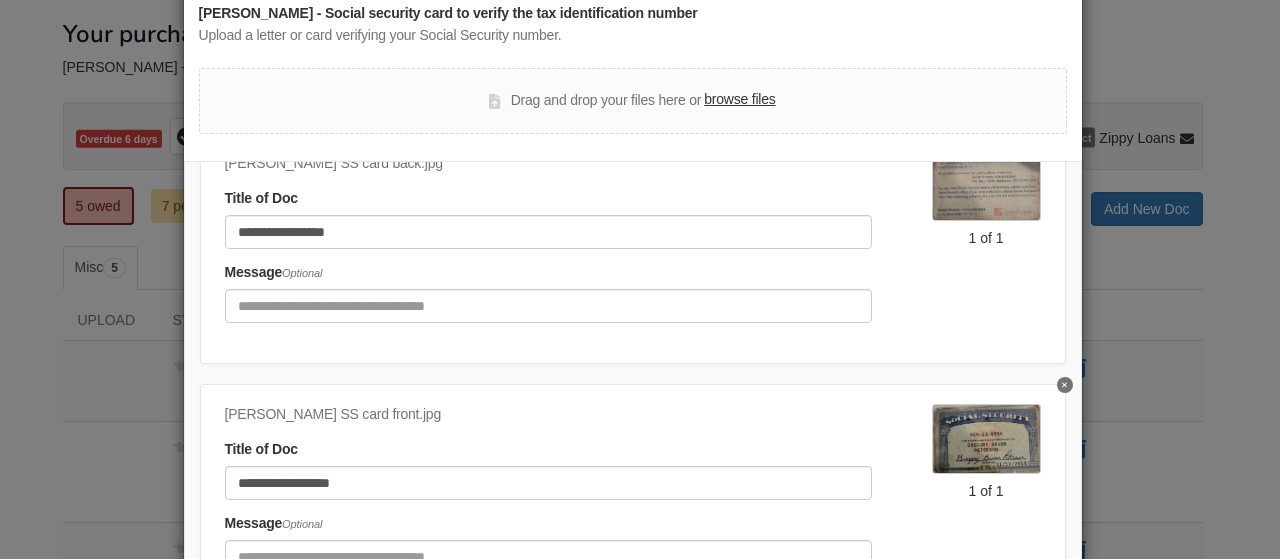 drag, startPoint x: 541, startPoint y: 344, endPoint x: 542, endPoint y: 355, distance: 11.045361 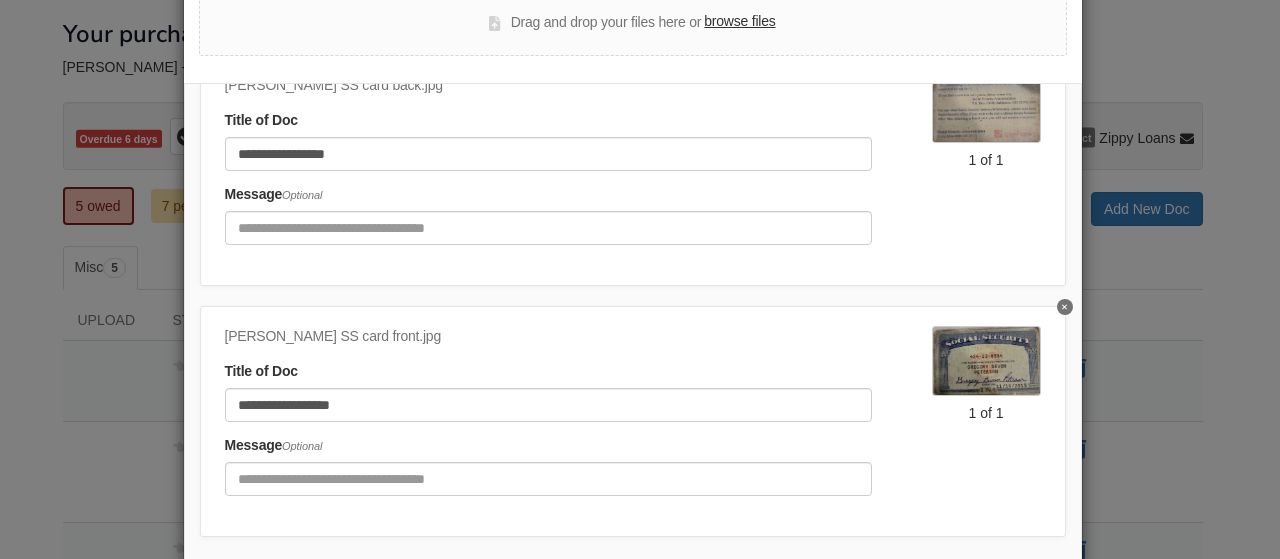 scroll, scrollTop: 298, scrollLeft: 0, axis: vertical 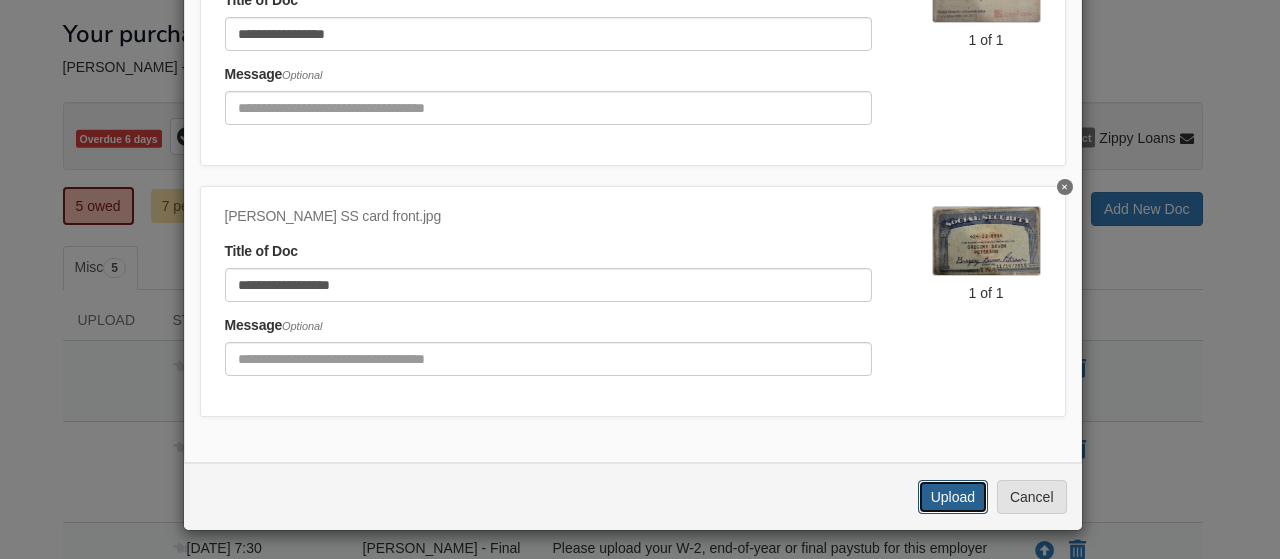 click on "Upload" at bounding box center (953, 497) 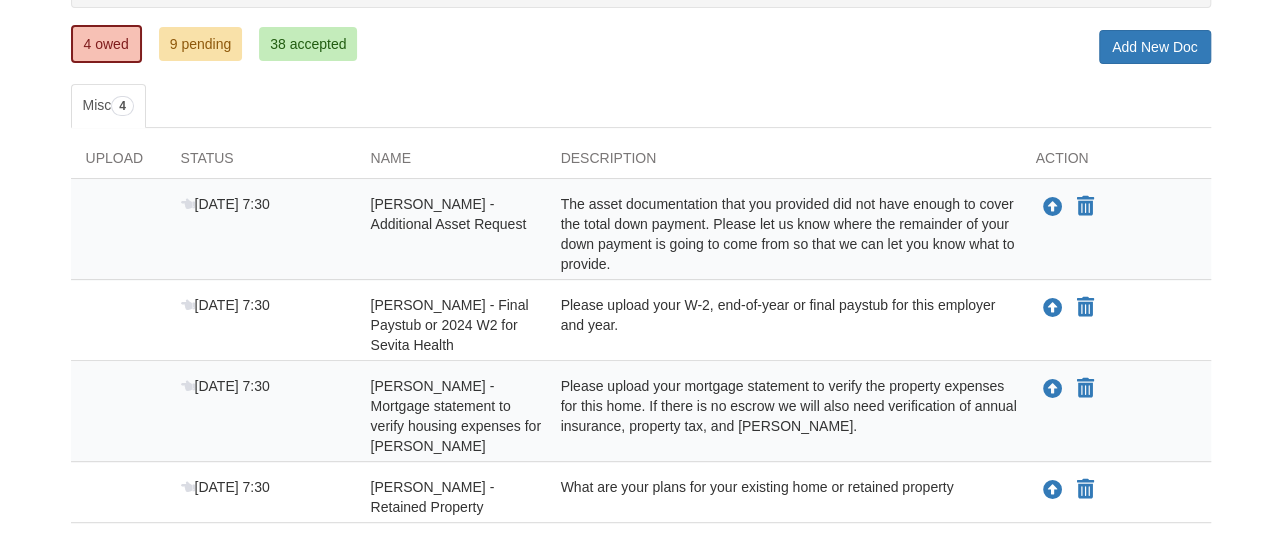 scroll, scrollTop: 270, scrollLeft: 0, axis: vertical 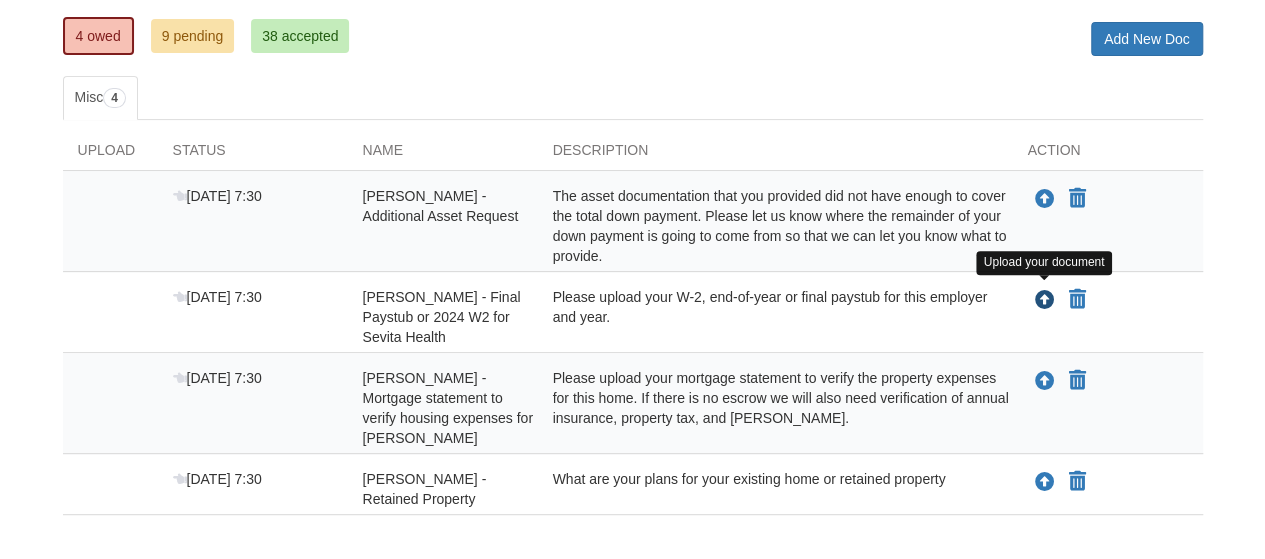 click at bounding box center (1045, 301) 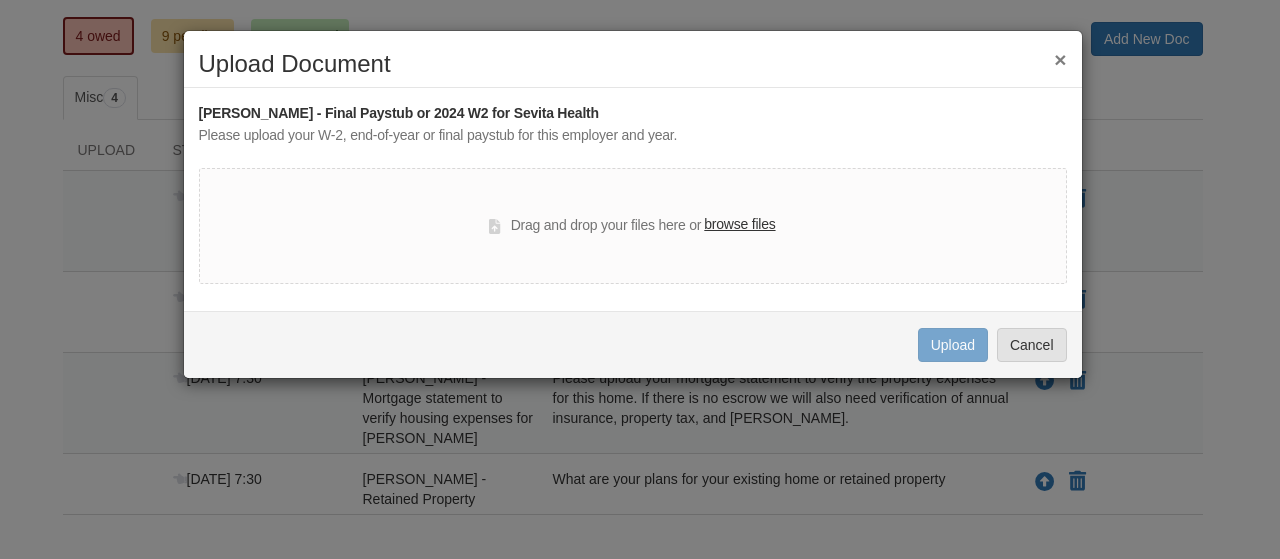 click on "browse files" at bounding box center (739, 225) 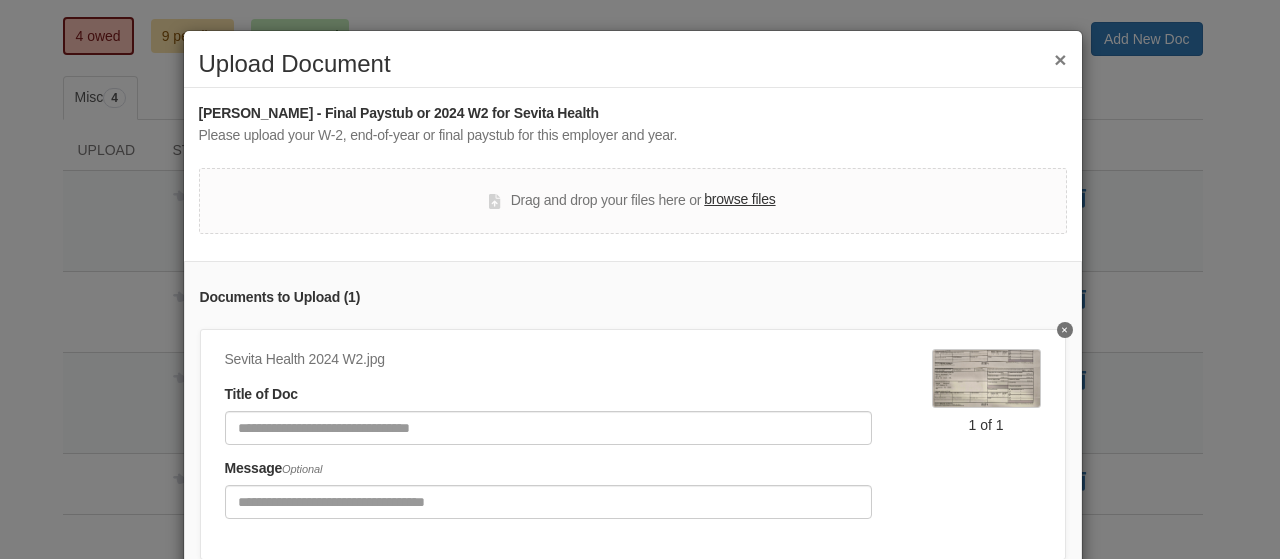 click on "×" at bounding box center [1060, 59] 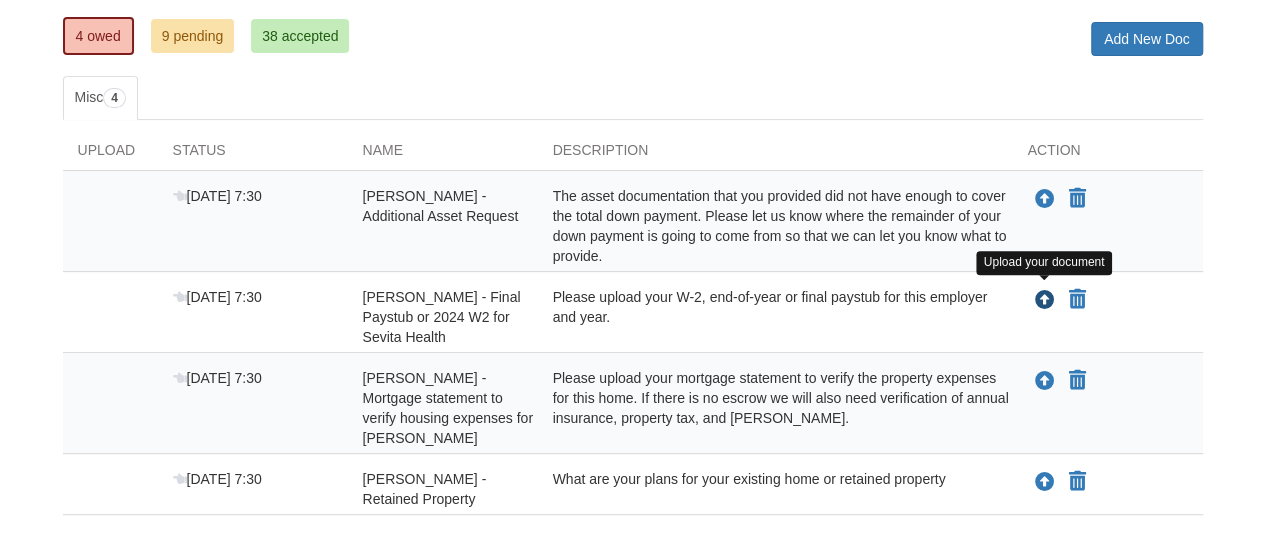 click at bounding box center [1045, 301] 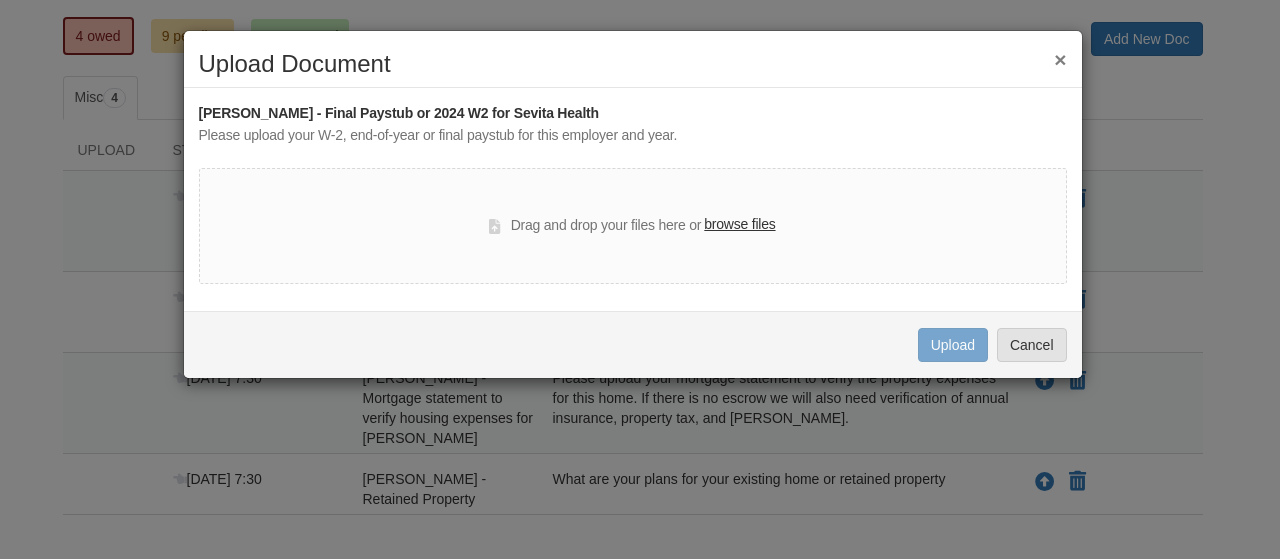 click on "browse files" at bounding box center (739, 225) 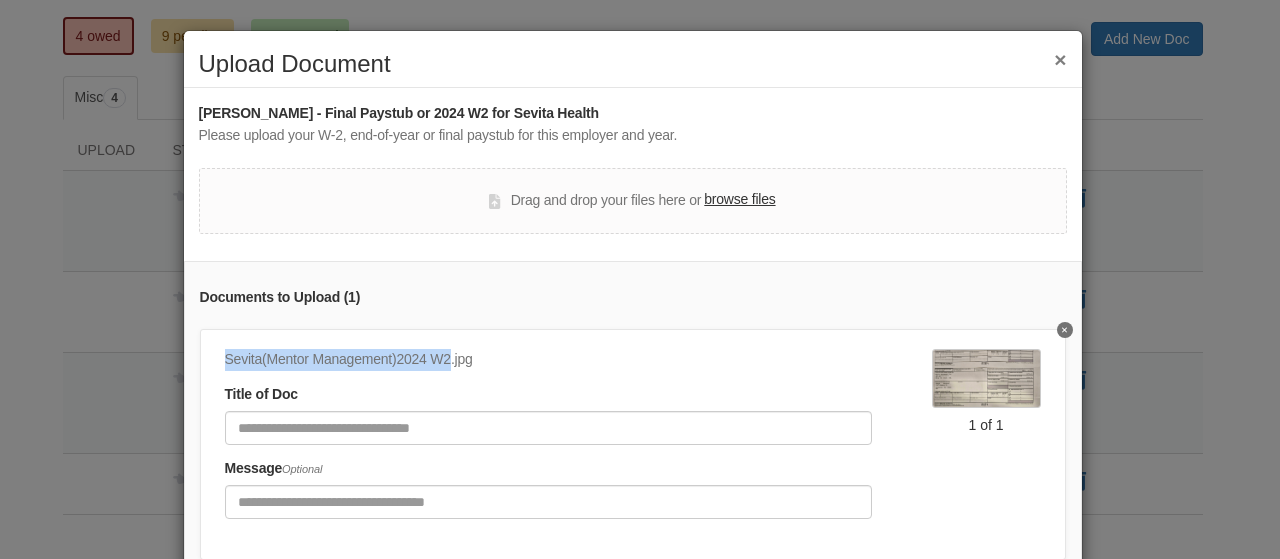 drag, startPoint x: 217, startPoint y: 356, endPoint x: 440, endPoint y: 355, distance: 223.00224 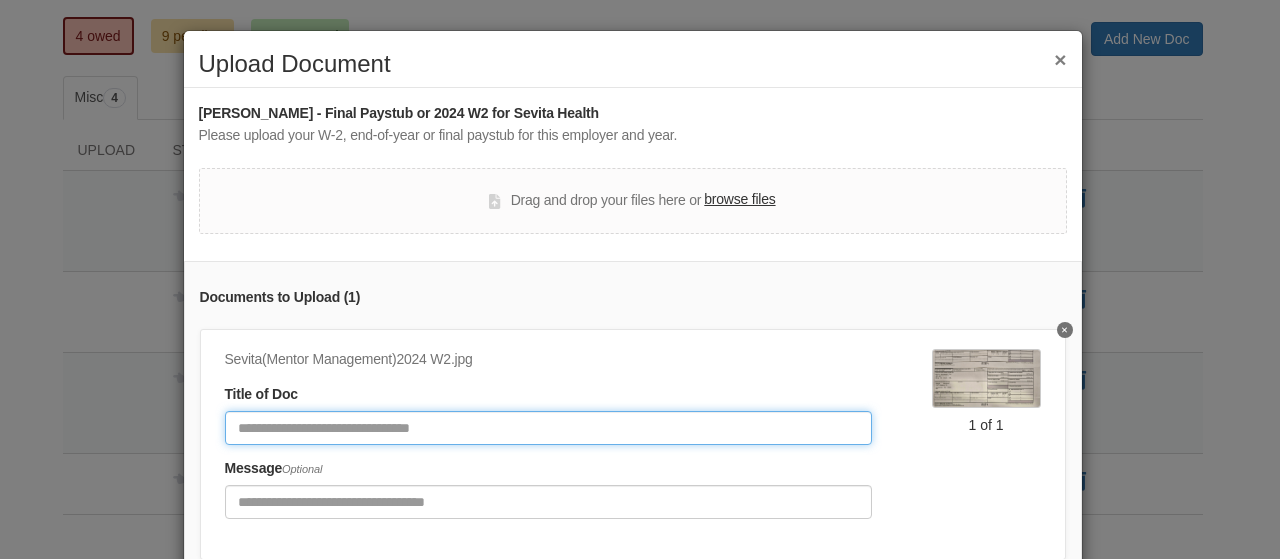 paste on "**********" 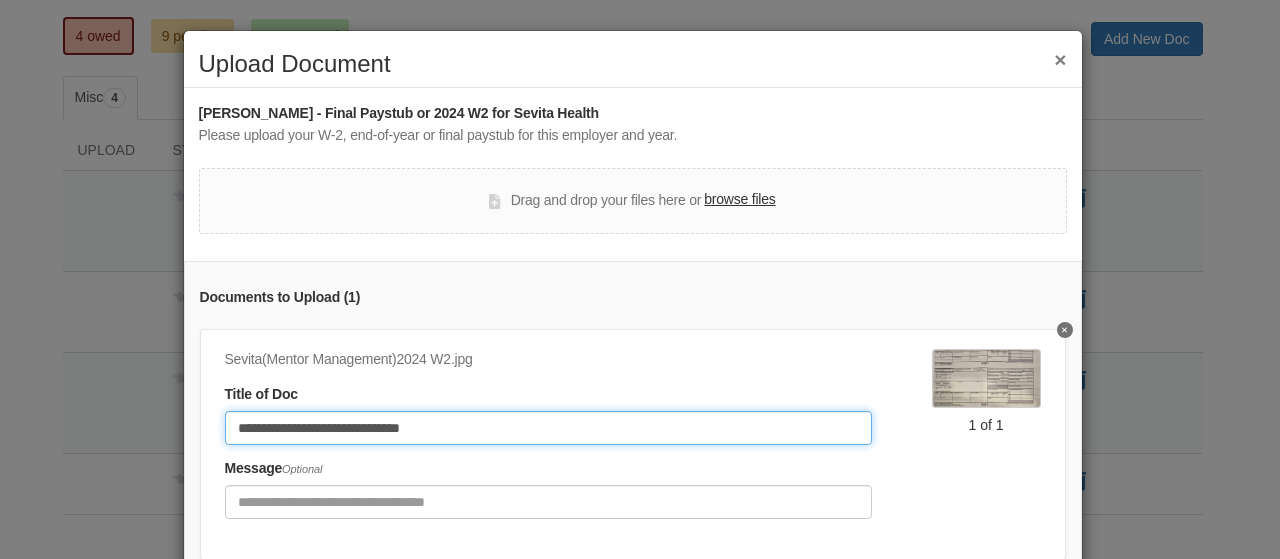 type on "**********" 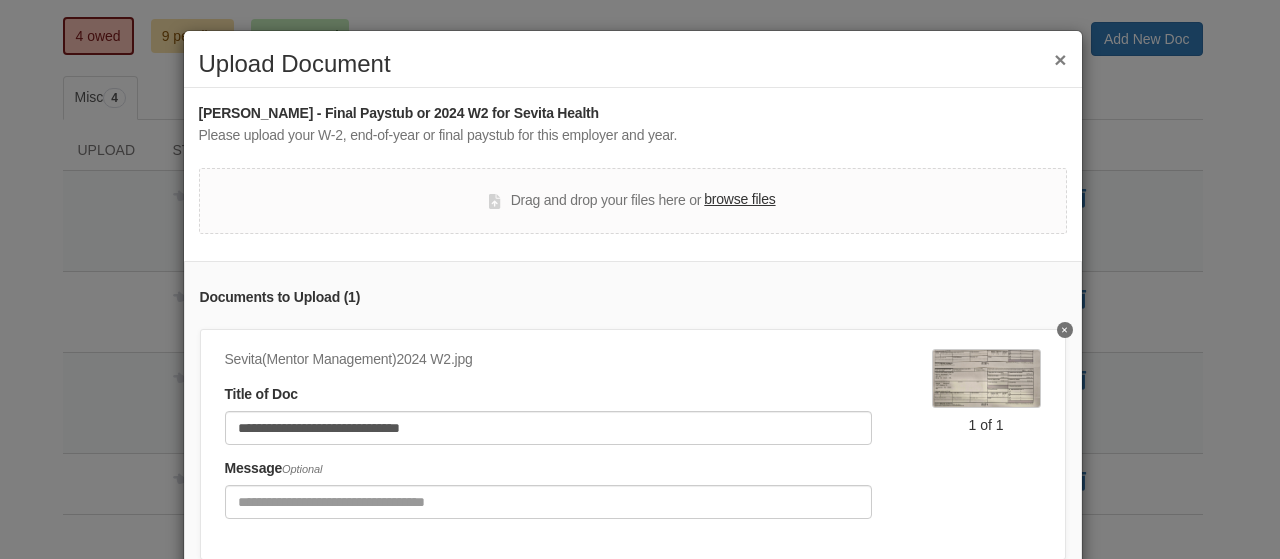 click on "**********" at bounding box center [633, 433] 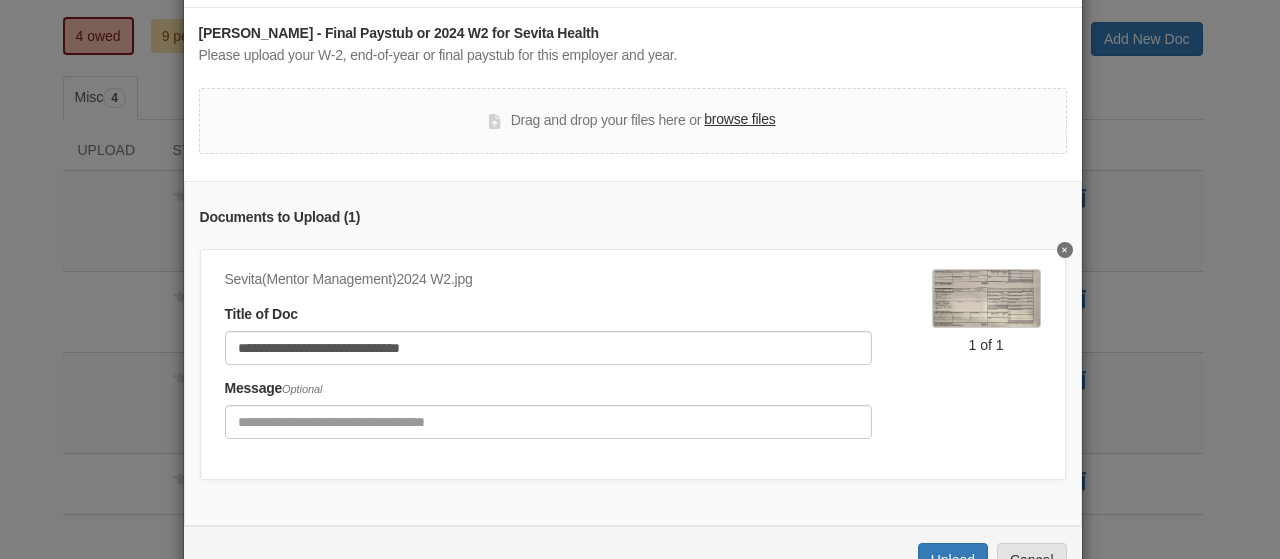 scroll, scrollTop: 156, scrollLeft: 0, axis: vertical 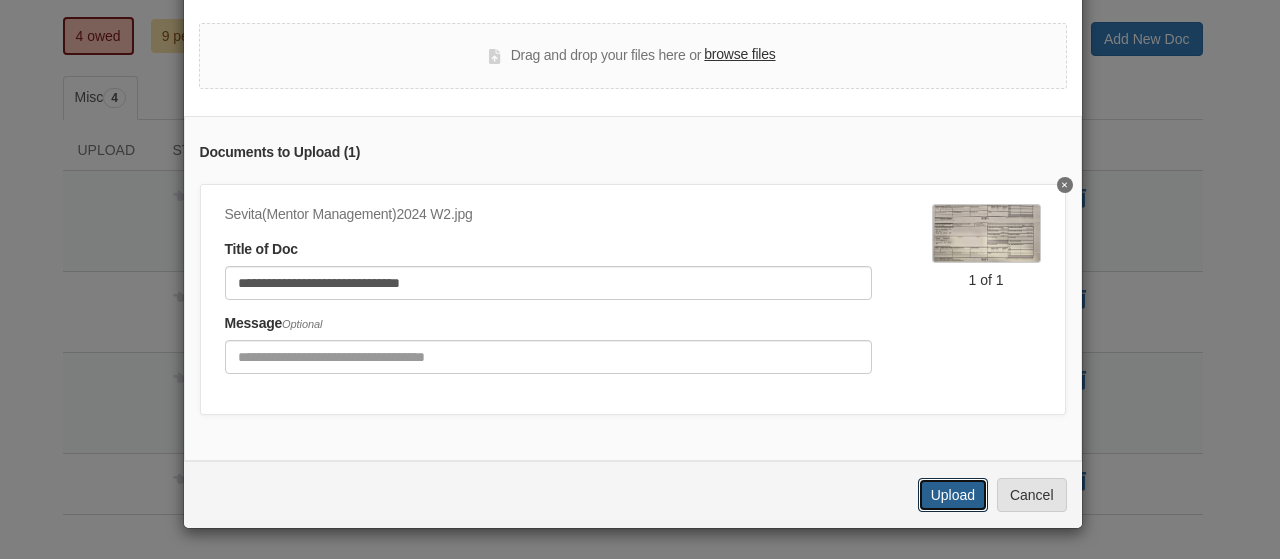 click on "Upload" at bounding box center (953, 495) 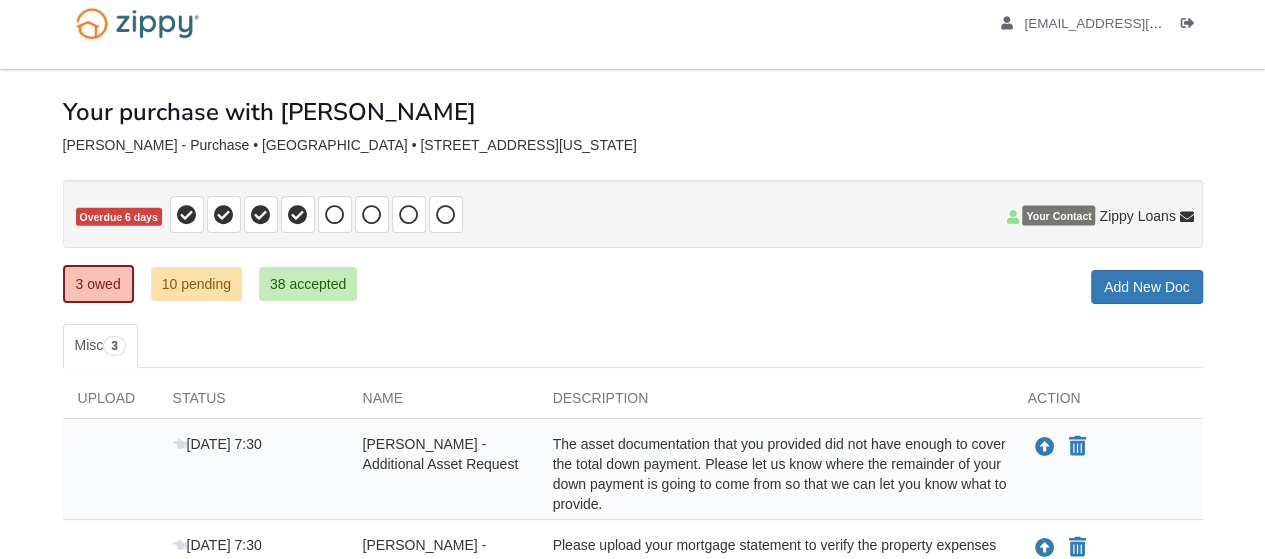 scroll, scrollTop: 0, scrollLeft: 0, axis: both 